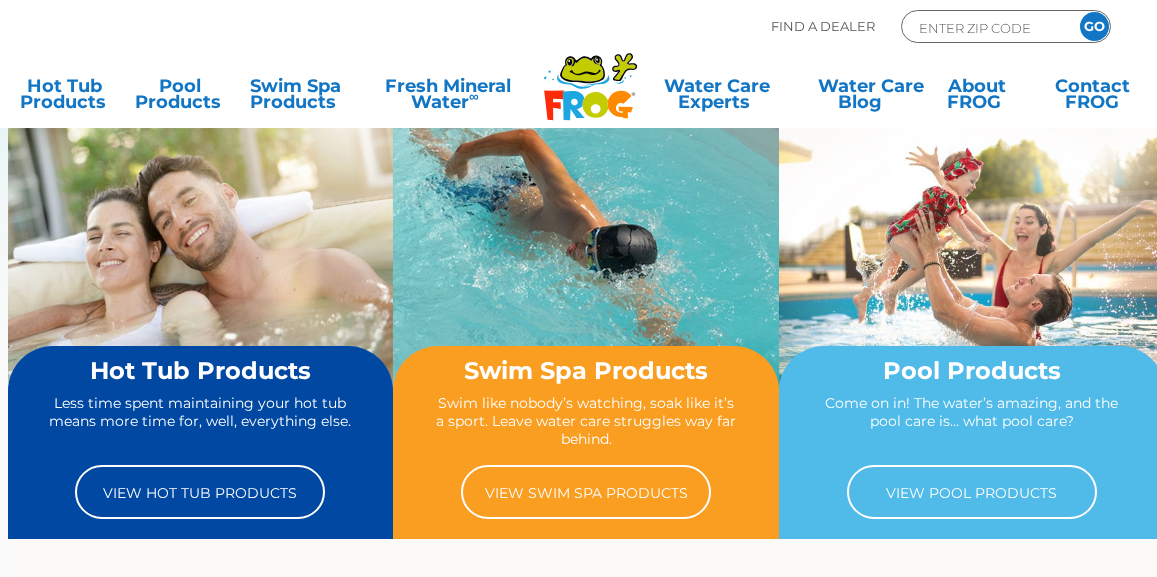 scroll, scrollTop: 0, scrollLeft: 0, axis: both 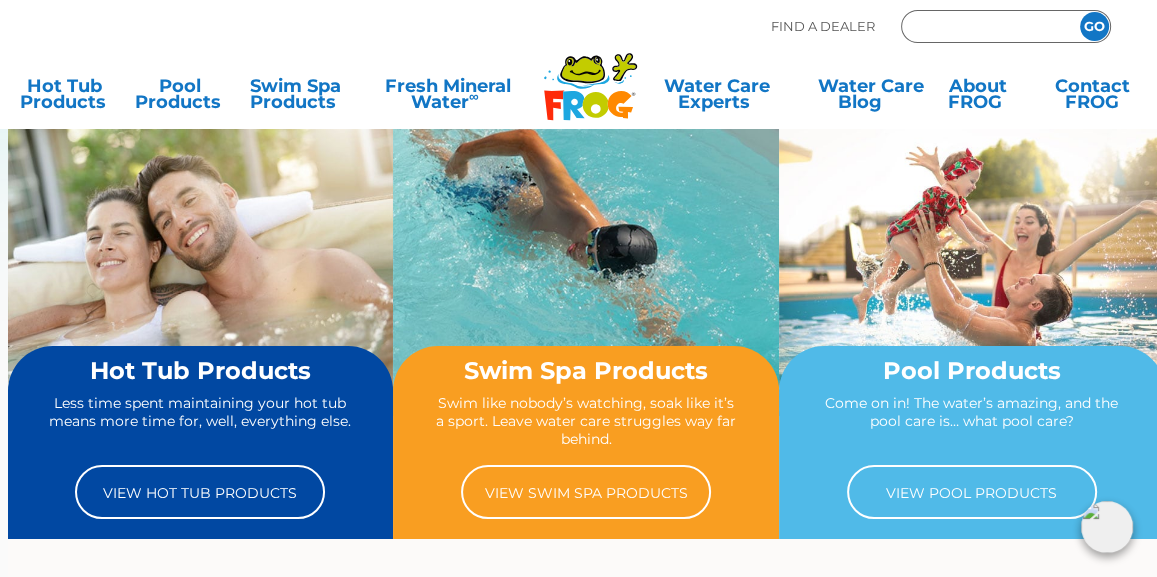click at bounding box center [984, 27] 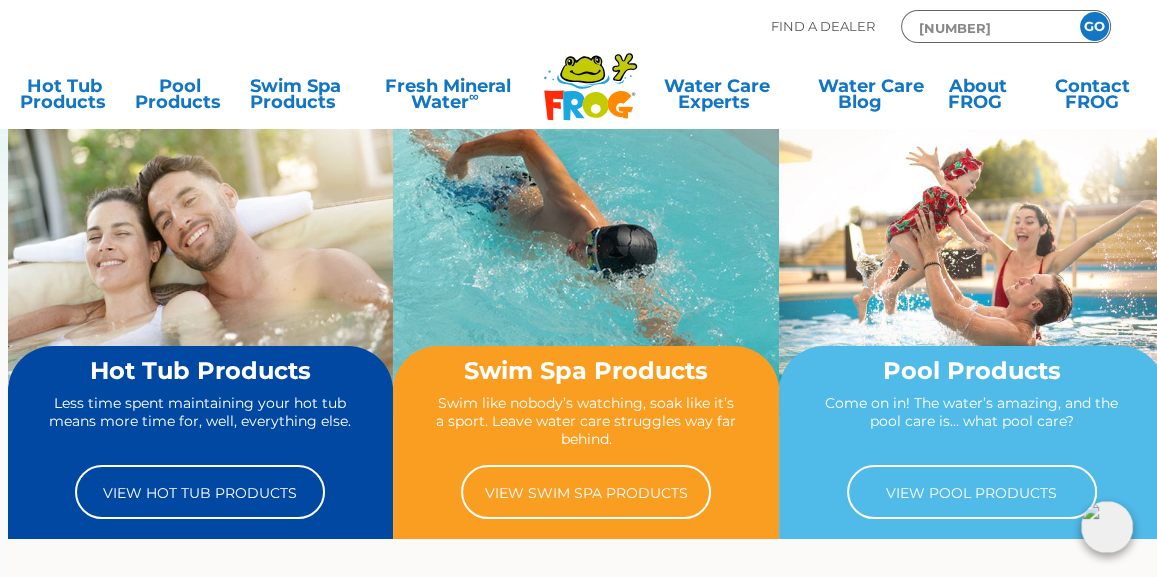 type on "[NUMBER]" 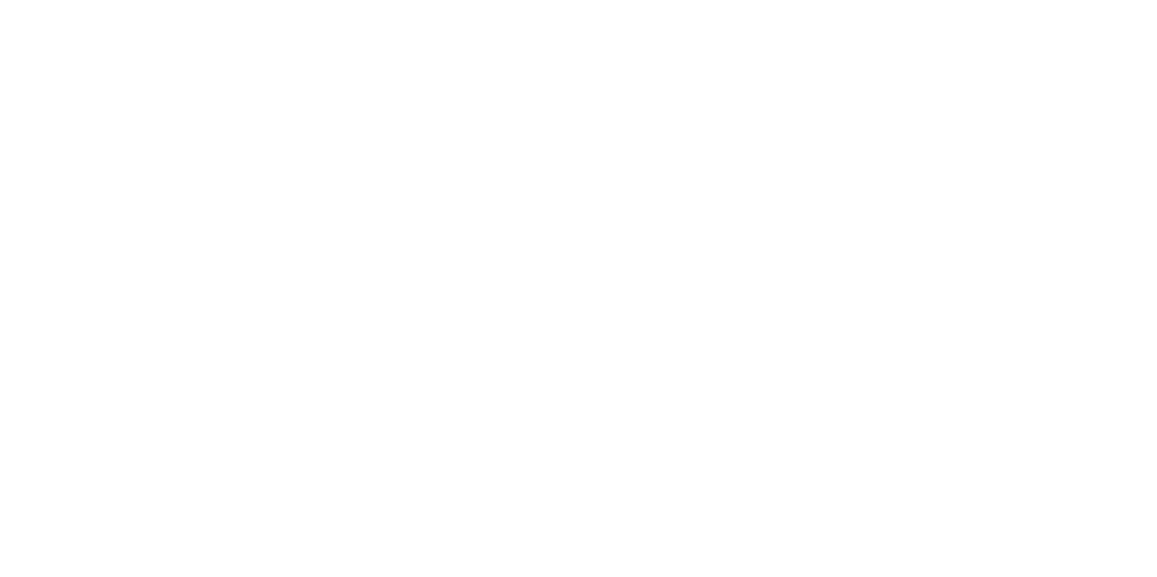 scroll, scrollTop: 0, scrollLeft: 0, axis: both 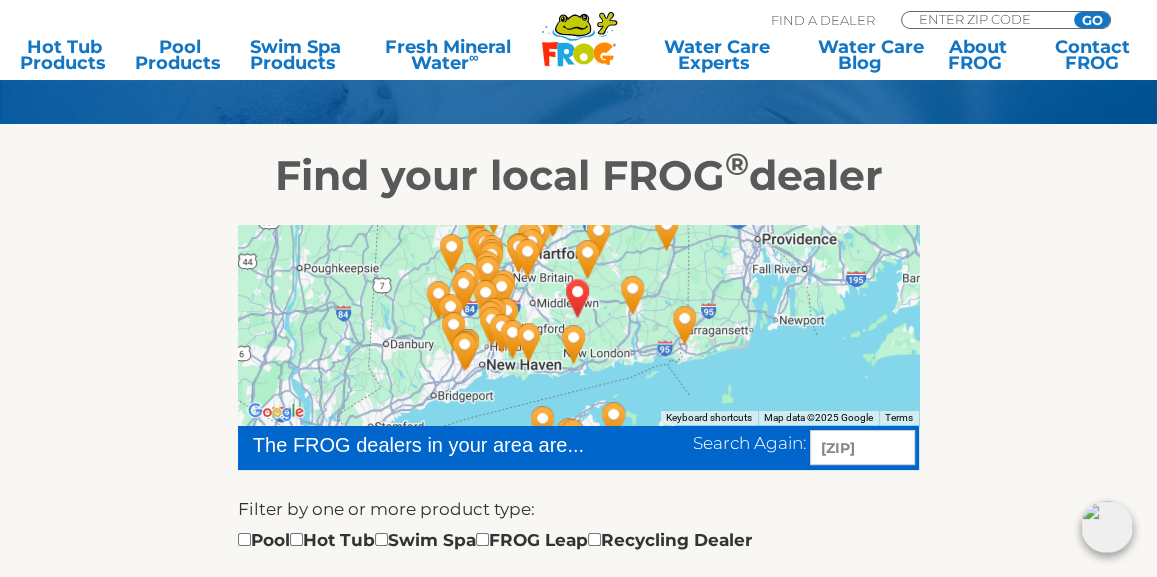 click at bounding box center (578, 325) 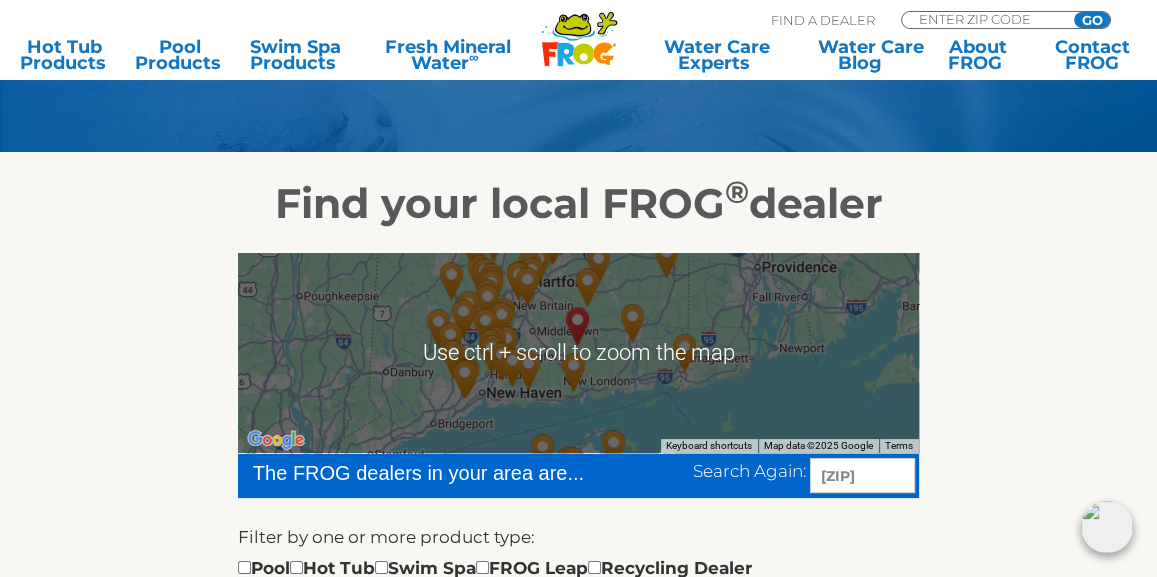 scroll, scrollTop: 200, scrollLeft: 0, axis: vertical 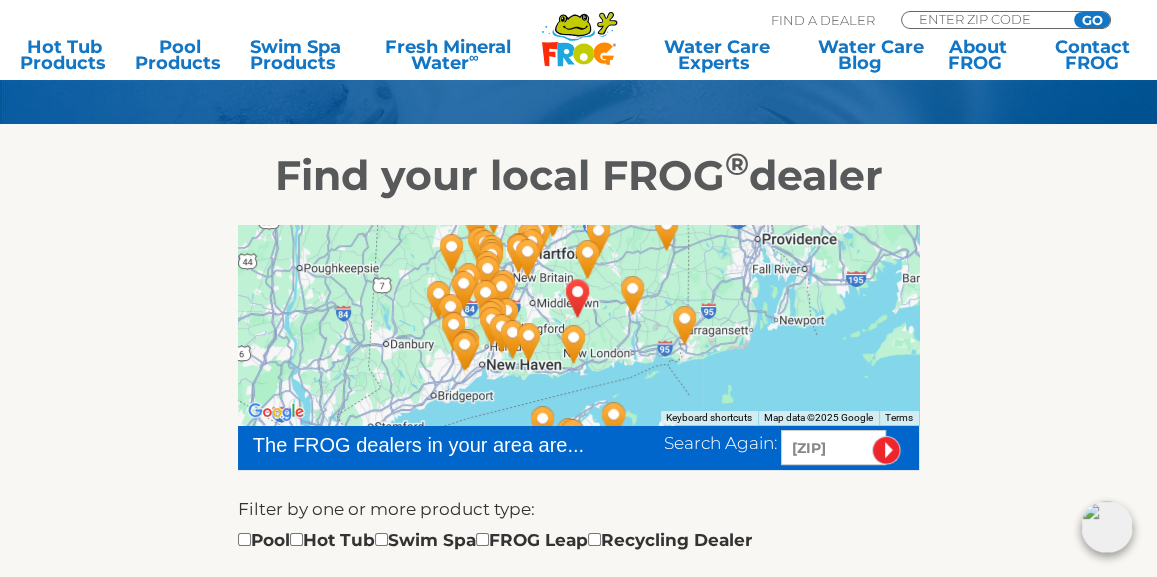 click at bounding box center (578, 325) 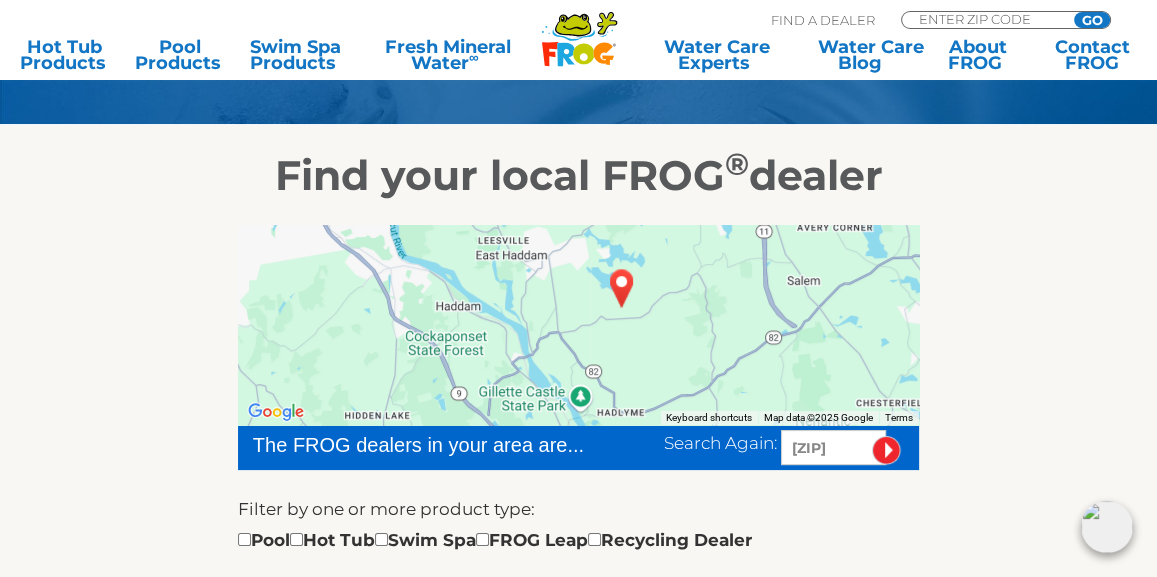drag, startPoint x: 671, startPoint y: 369, endPoint x: 506, endPoint y: 275, distance: 189.89734 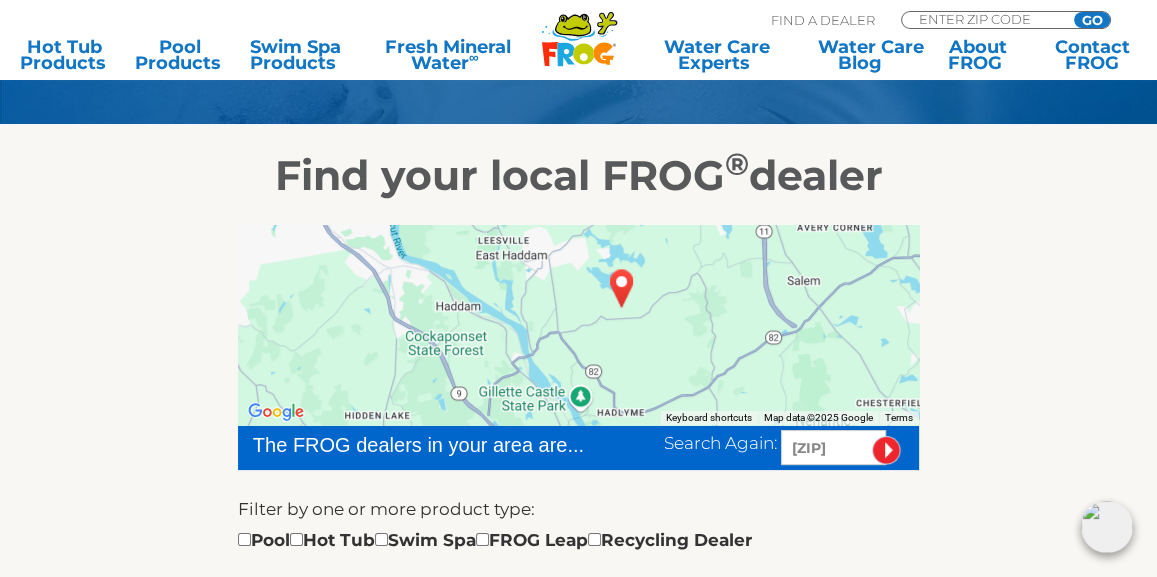 click at bounding box center (578, 325) 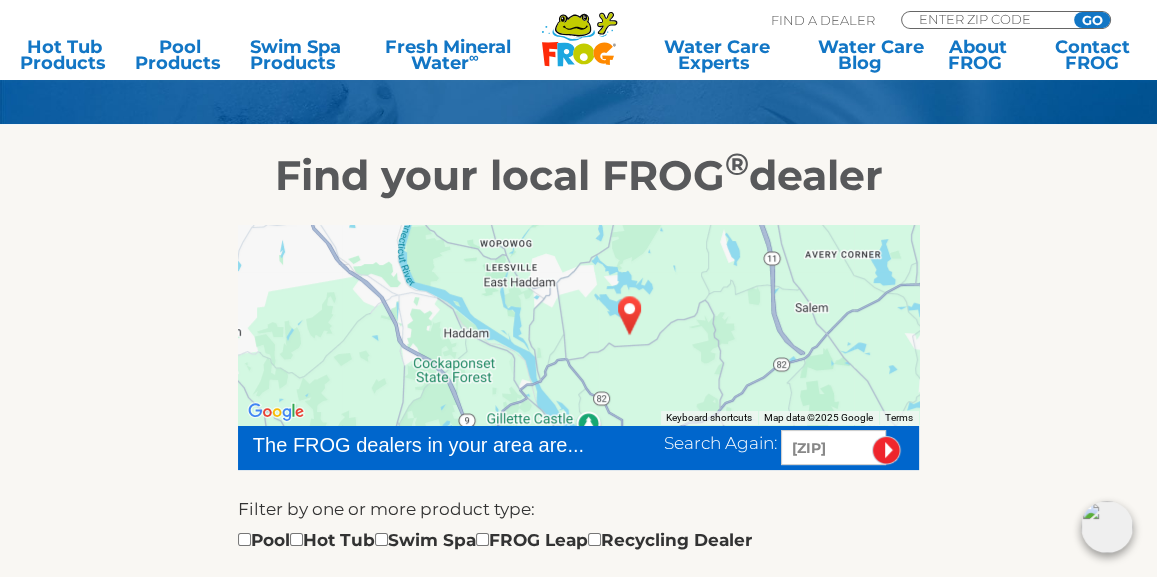 drag, startPoint x: 745, startPoint y: 342, endPoint x: 758, endPoint y: 373, distance: 33.61547 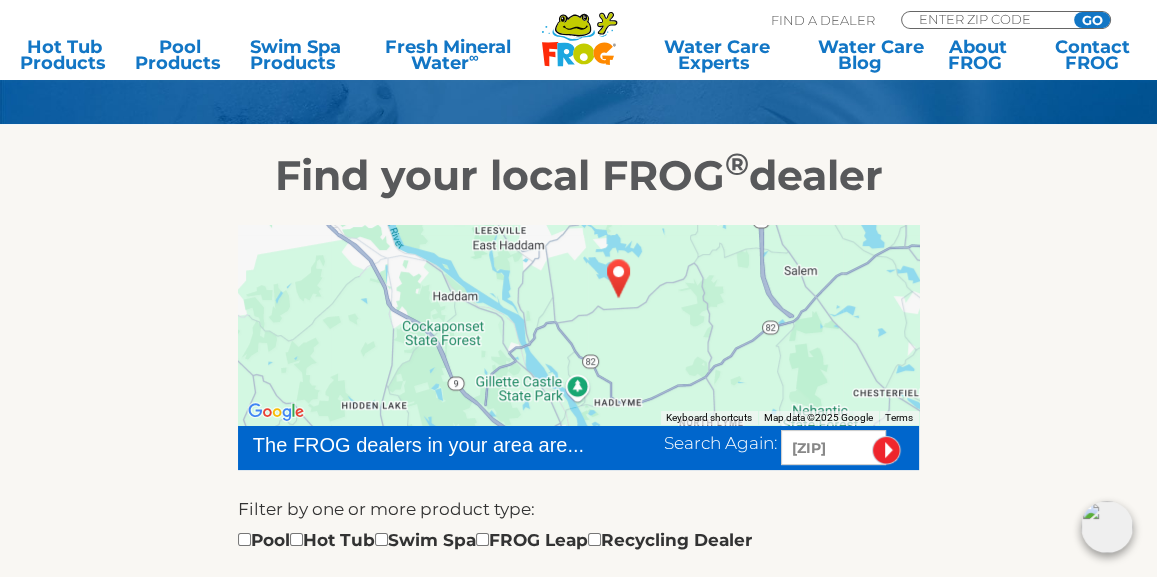 drag, startPoint x: 795, startPoint y: 382, endPoint x: 776, endPoint y: 259, distance: 124.45883 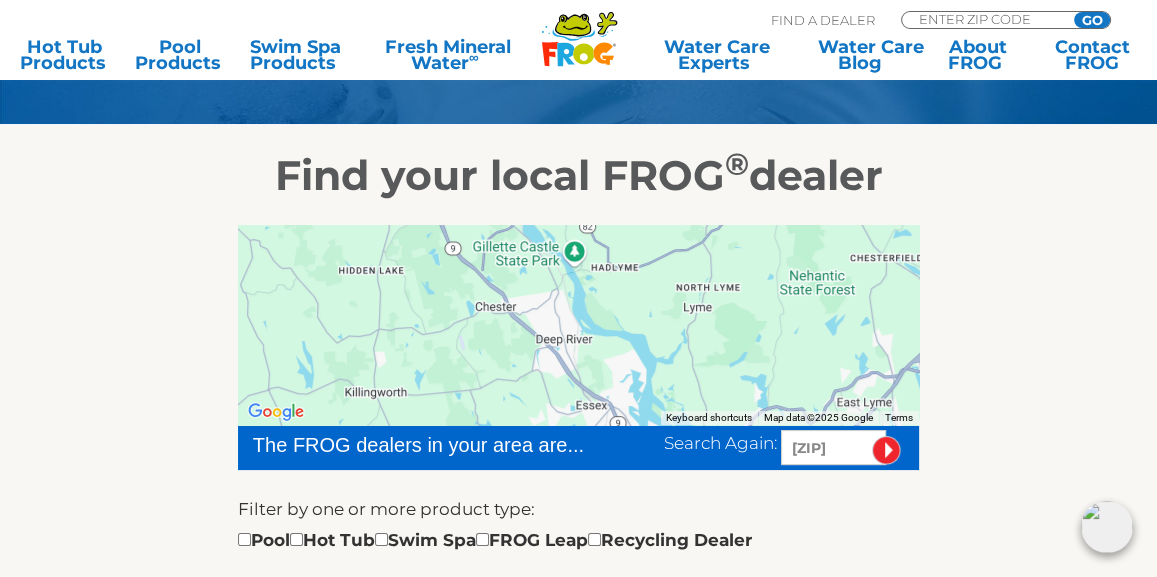 drag, startPoint x: 716, startPoint y: 363, endPoint x: 703, endPoint y: 243, distance: 120.70211 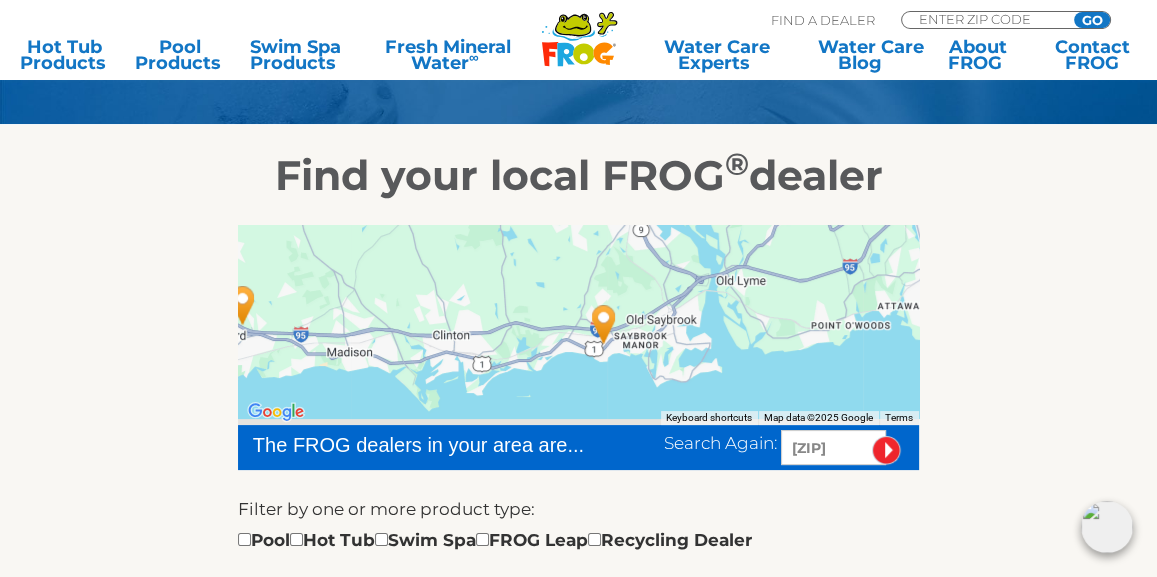 drag, startPoint x: 686, startPoint y: 334, endPoint x: 739, endPoint y: 327, distance: 53.460266 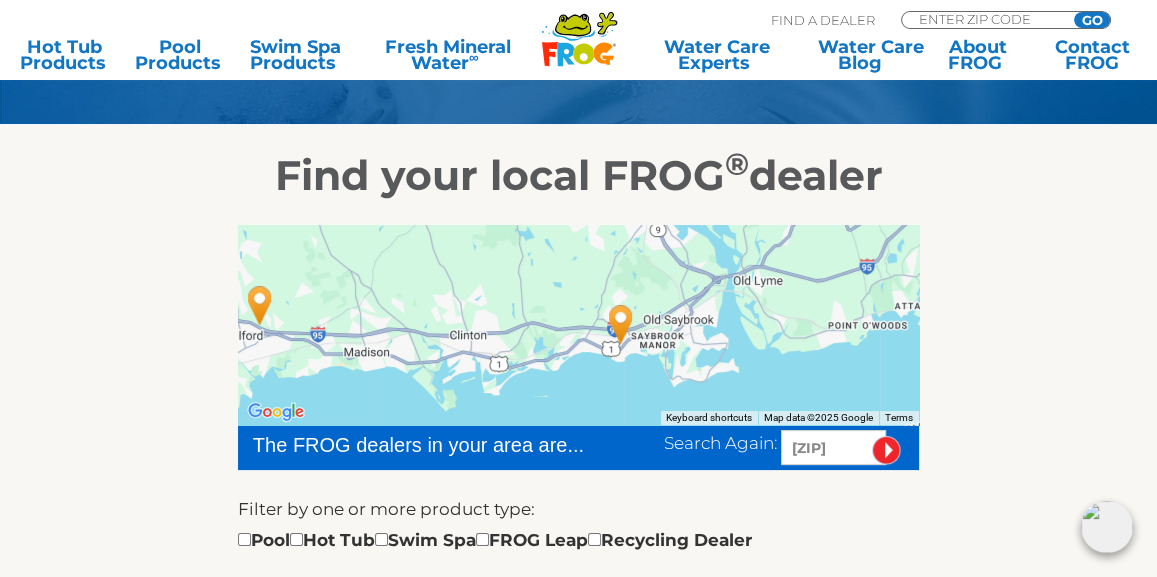 click at bounding box center (621, 324) 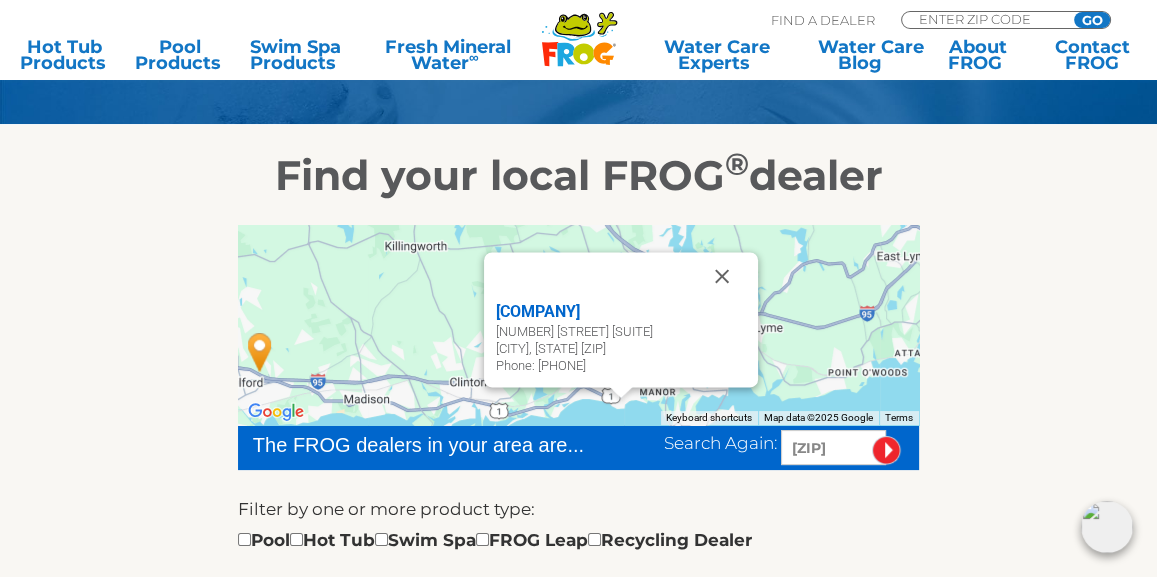 drag, startPoint x: 469, startPoint y: 310, endPoint x: 768, endPoint y: 316, distance: 299.06018 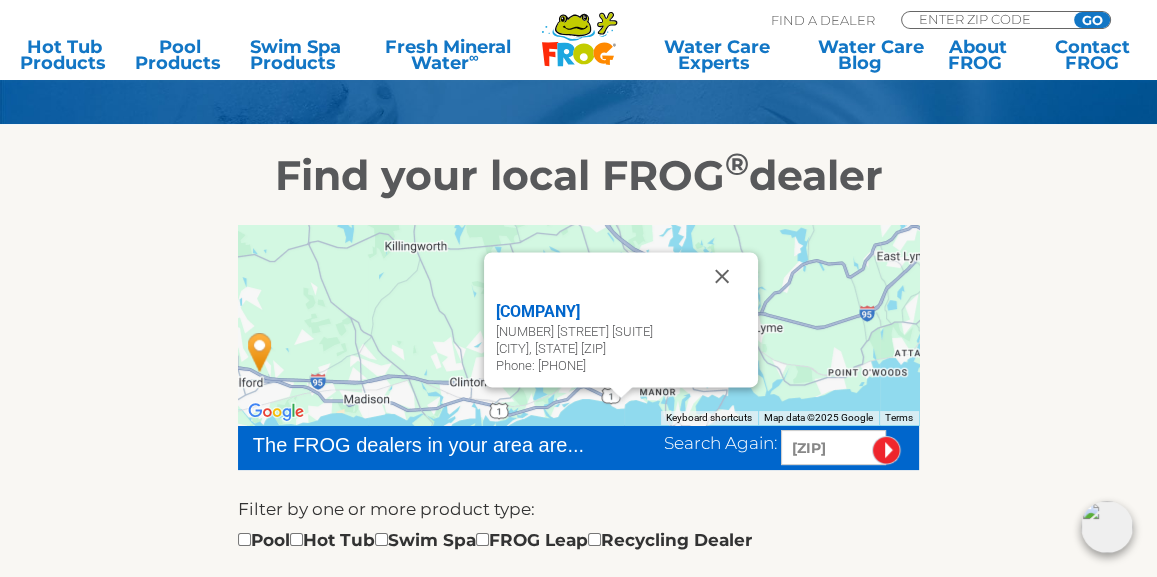 click on "Shoreline Hot Tubs & Saunas - Westbrook 1921 Boston Post Rd Ste 1 Westbrook, CT 06498 Phone: 860-399-0352" at bounding box center (621, 319) 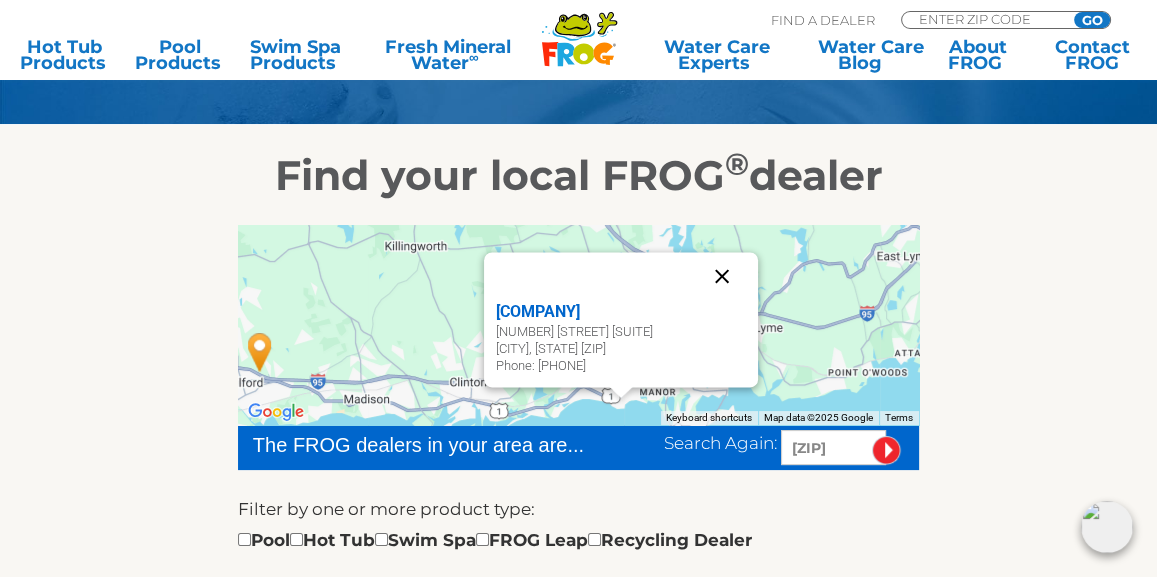 click at bounding box center [722, 276] 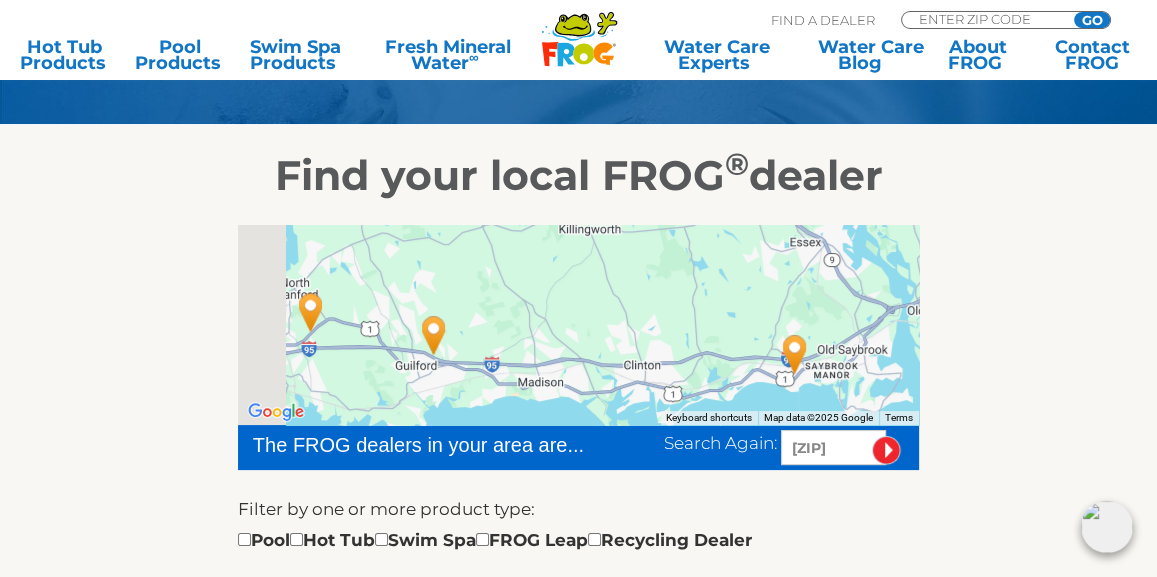 drag, startPoint x: 462, startPoint y: 313, endPoint x: 696, endPoint y: 295, distance: 234.69128 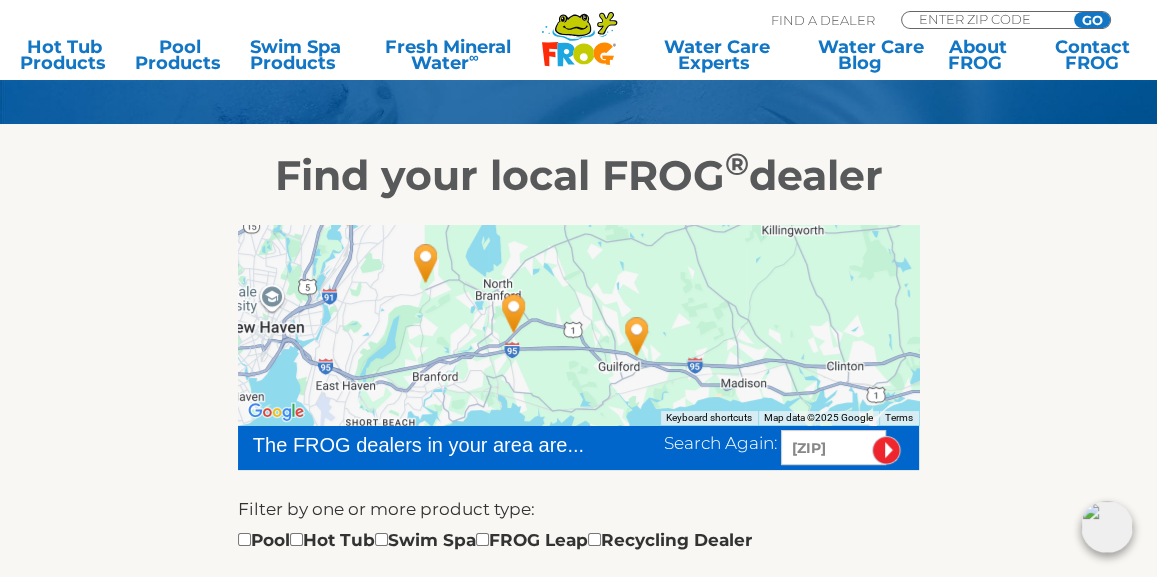 drag, startPoint x: 609, startPoint y: 315, endPoint x: 754, endPoint y: 321, distance: 145.12408 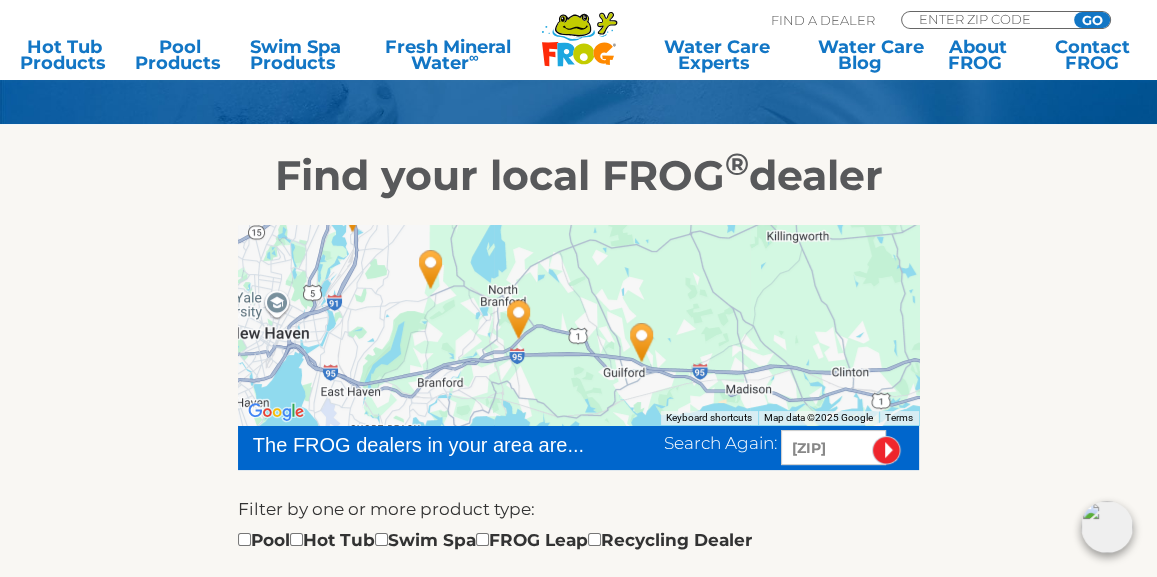 click at bounding box center (642, 342) 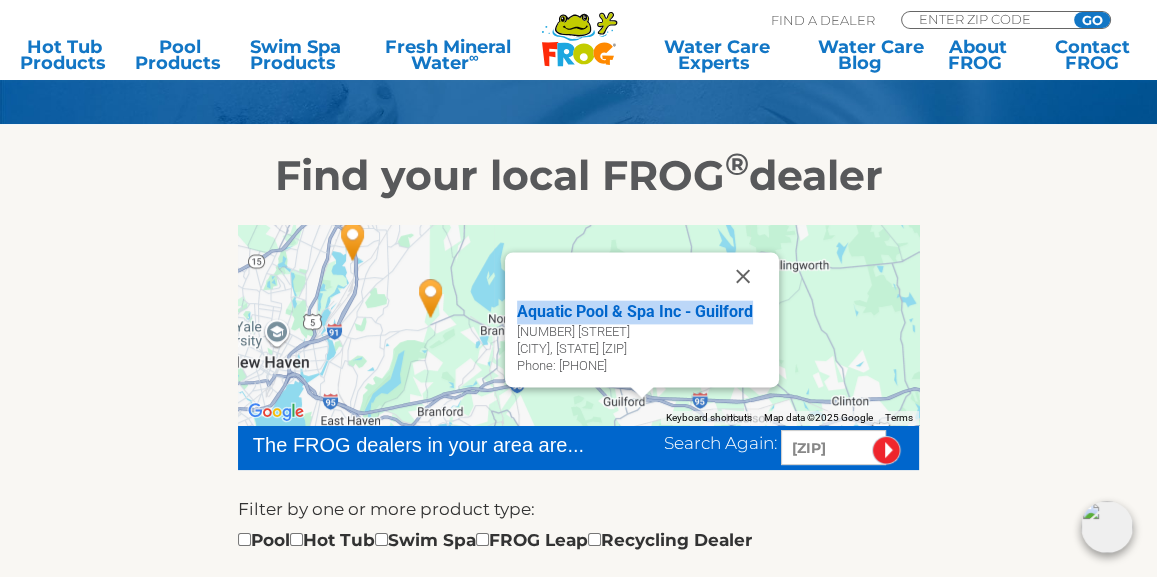 drag, startPoint x: 514, startPoint y: 308, endPoint x: 754, endPoint y: 316, distance: 240.1333 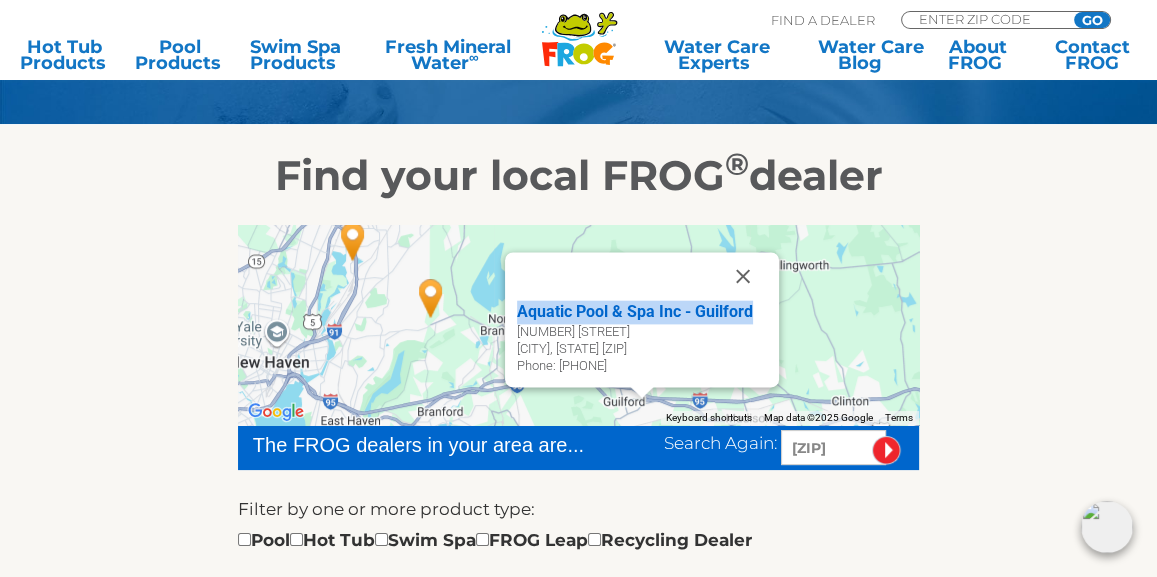 click on "Aquatic Pool & Spa Inc - Guilford 705 Boston Post Rd Guilford, CT 06437 Phone: 203-458-7378" at bounding box center [642, 319] 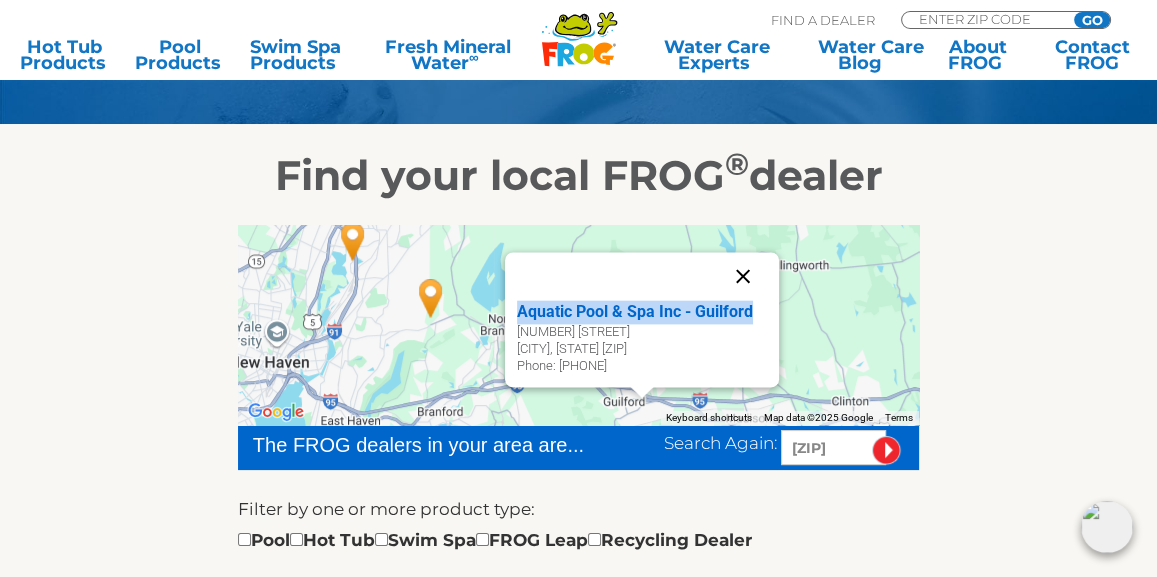 click at bounding box center (743, 276) 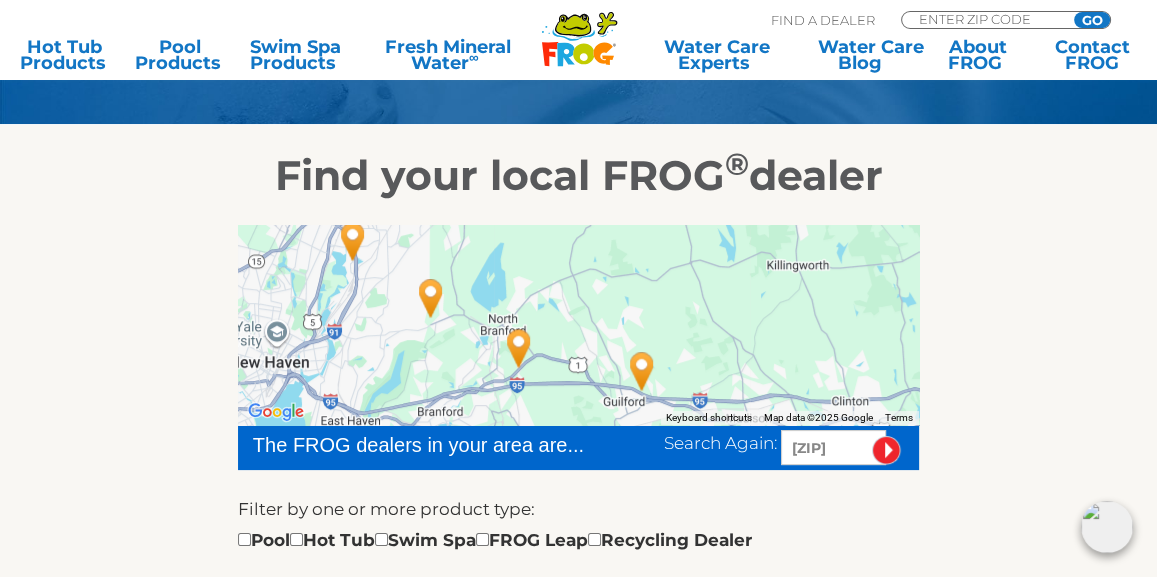 click at bounding box center (519, 348) 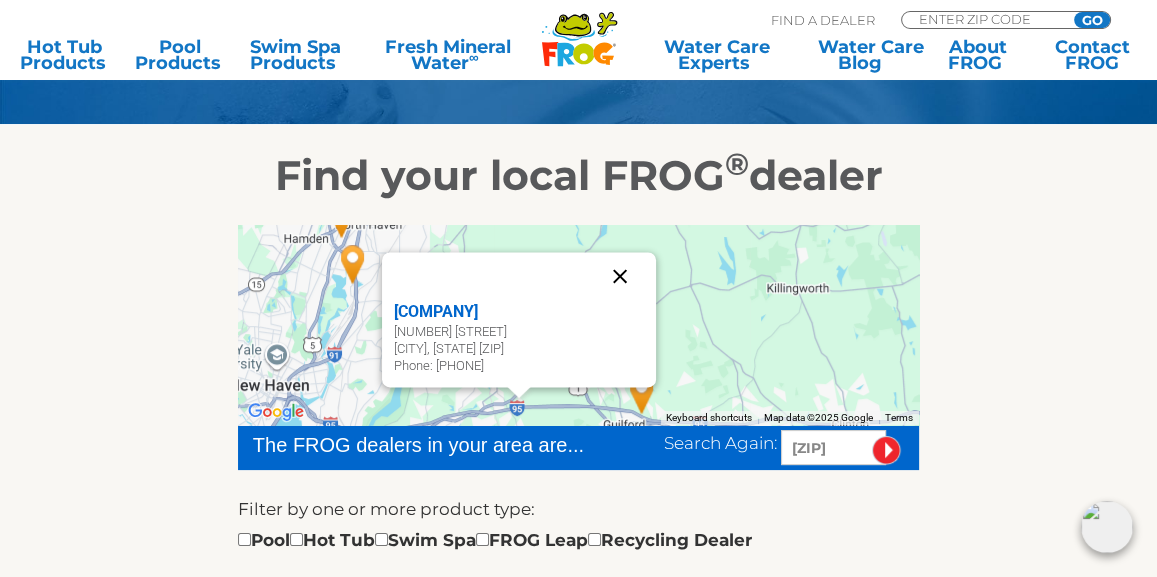 click at bounding box center (620, 276) 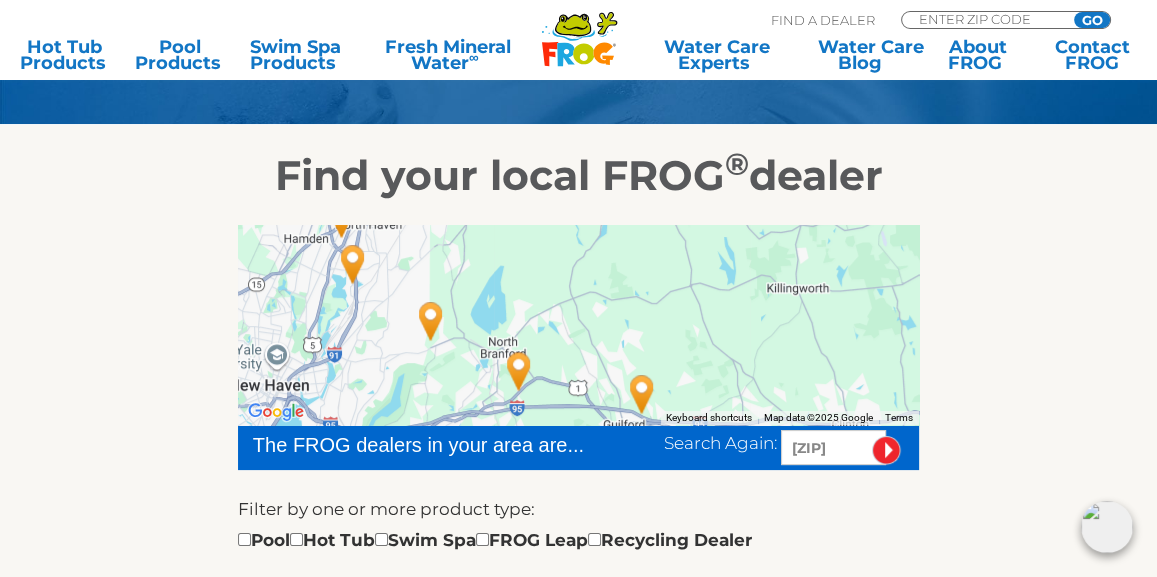 click at bounding box center [431, 321] 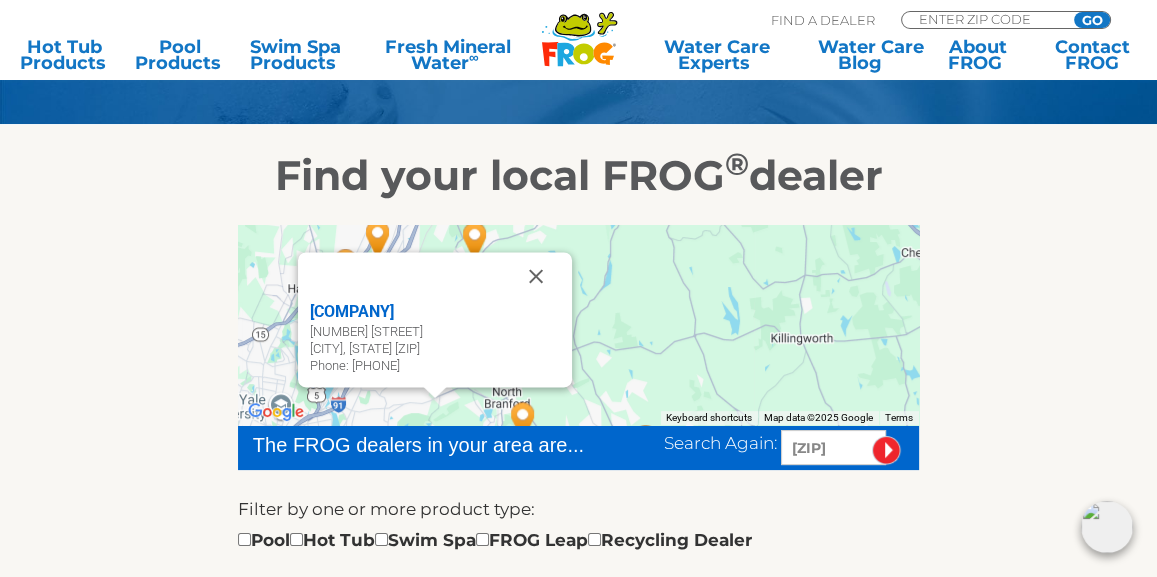 drag, startPoint x: 313, startPoint y: 307, endPoint x: 475, endPoint y: 315, distance: 162.19742 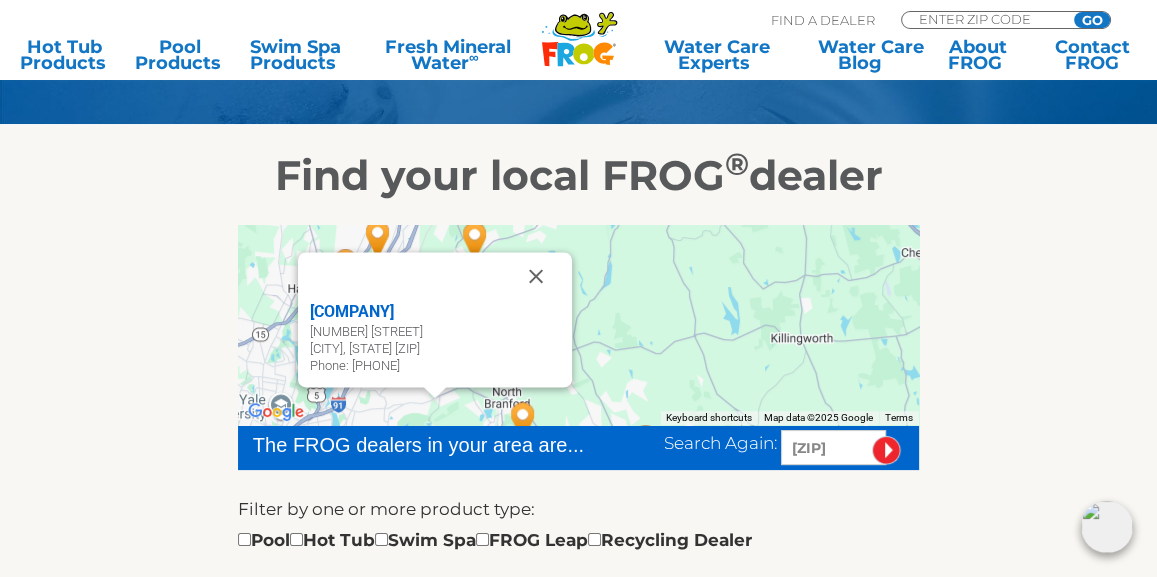 click on "Imperial Pools by Nova 155 Foxon Rd North Branford, CT 06471 Phone: 203-484-2731" at bounding box center [435, 319] 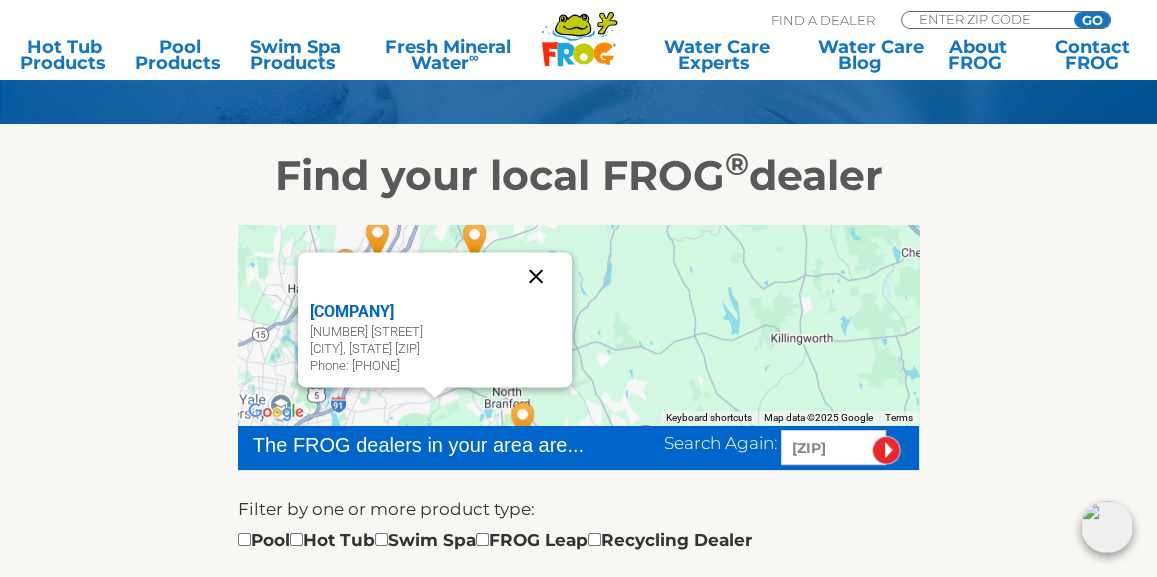 click at bounding box center (536, 276) 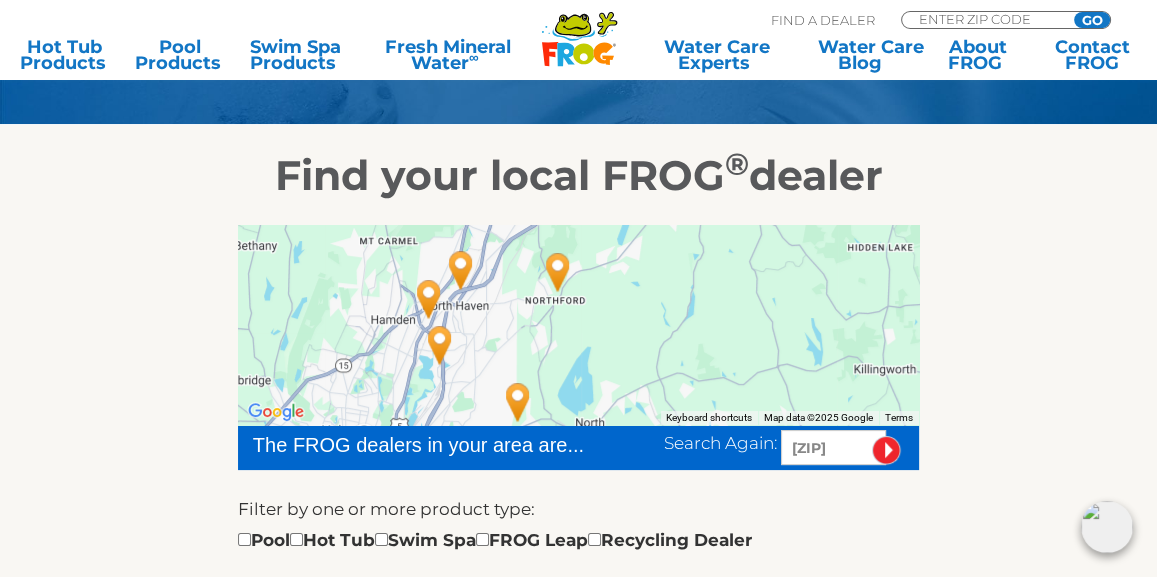 drag, startPoint x: 542, startPoint y: 306, endPoint x: 615, endPoint y: 337, distance: 79.30952 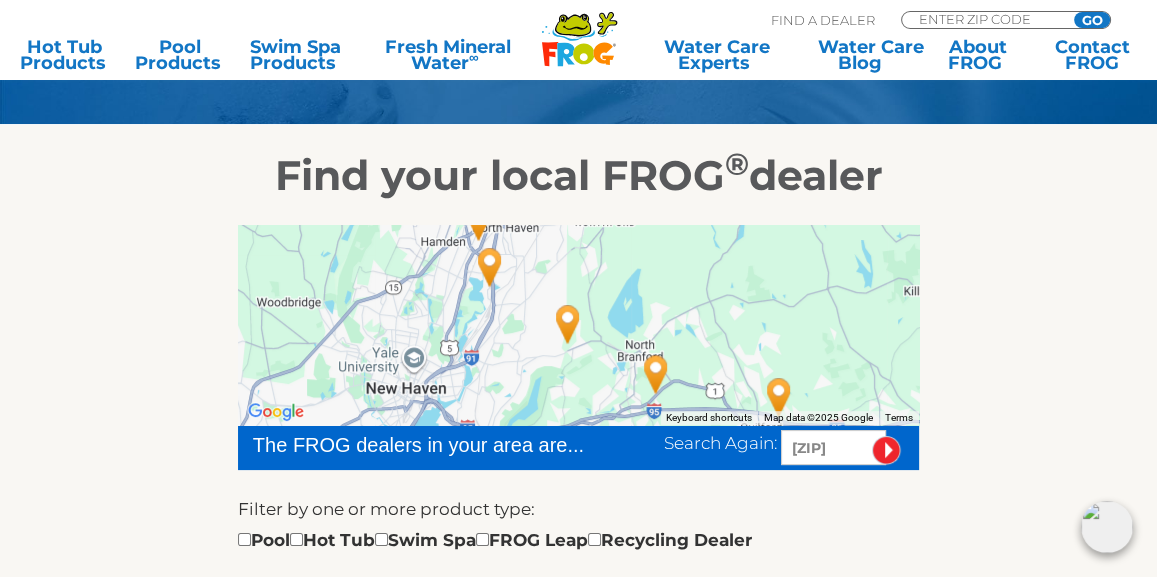 drag, startPoint x: 624, startPoint y: 330, endPoint x: 667, endPoint y: 255, distance: 86.4523 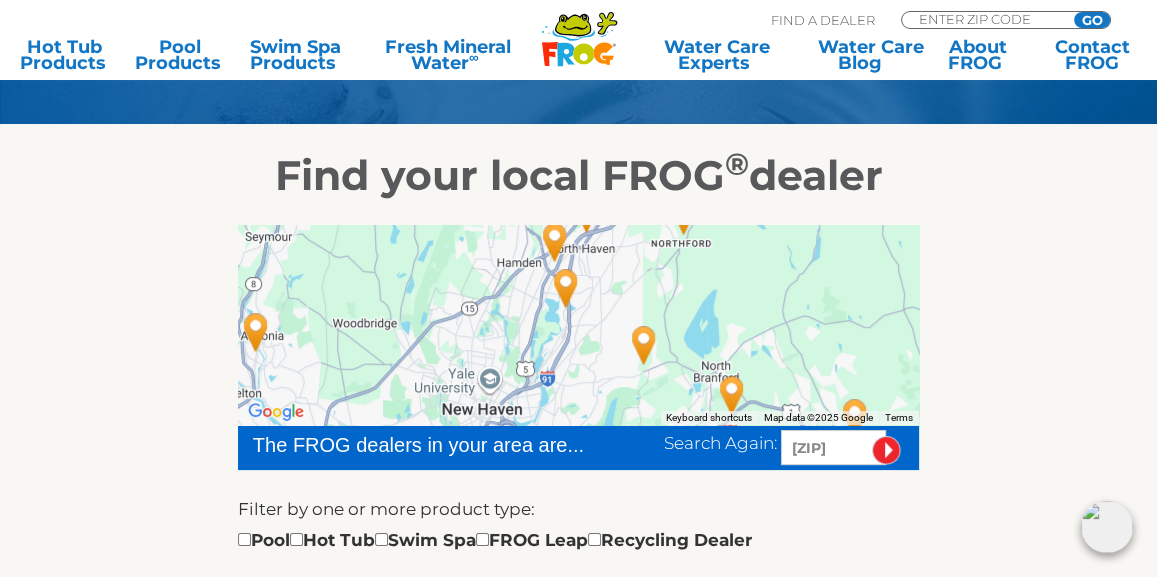 drag, startPoint x: 576, startPoint y: 316, endPoint x: 613, endPoint y: 325, distance: 38.078865 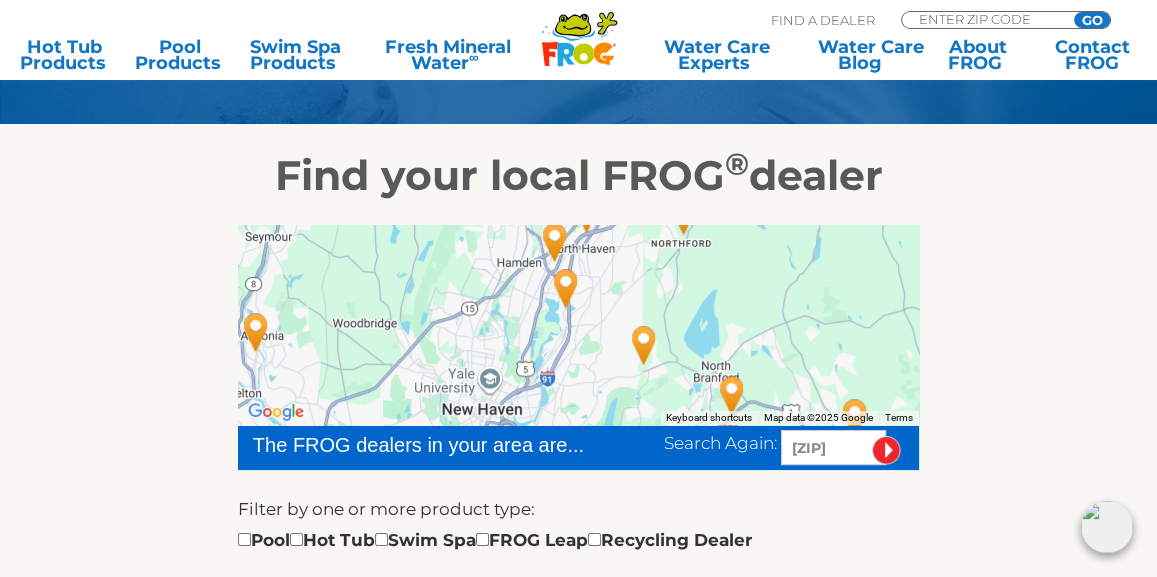 click at bounding box center (578, 325) 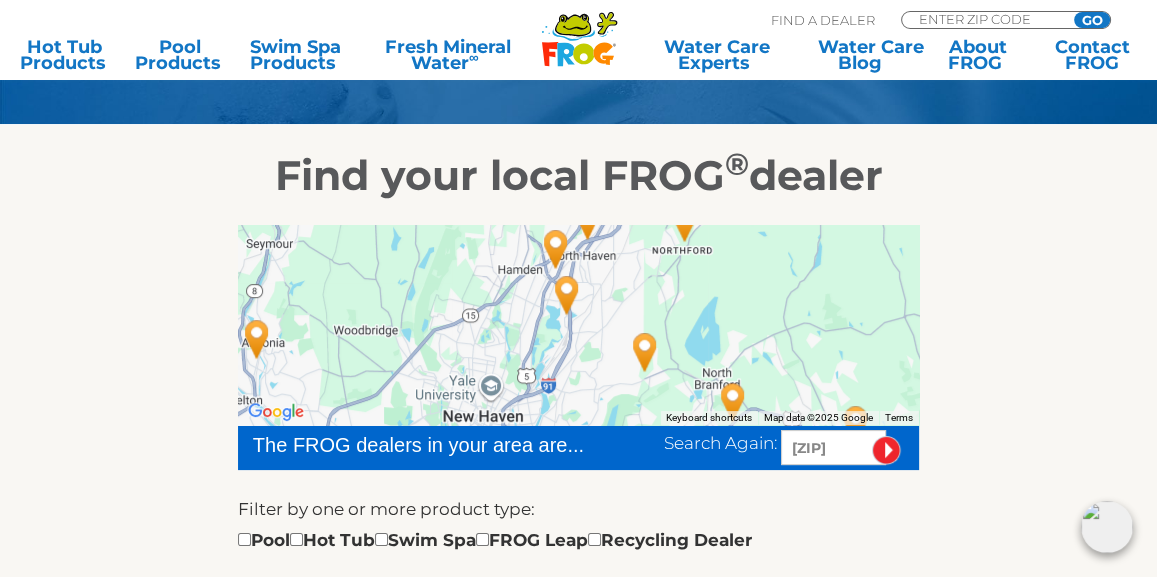 click at bounding box center [567, 295] 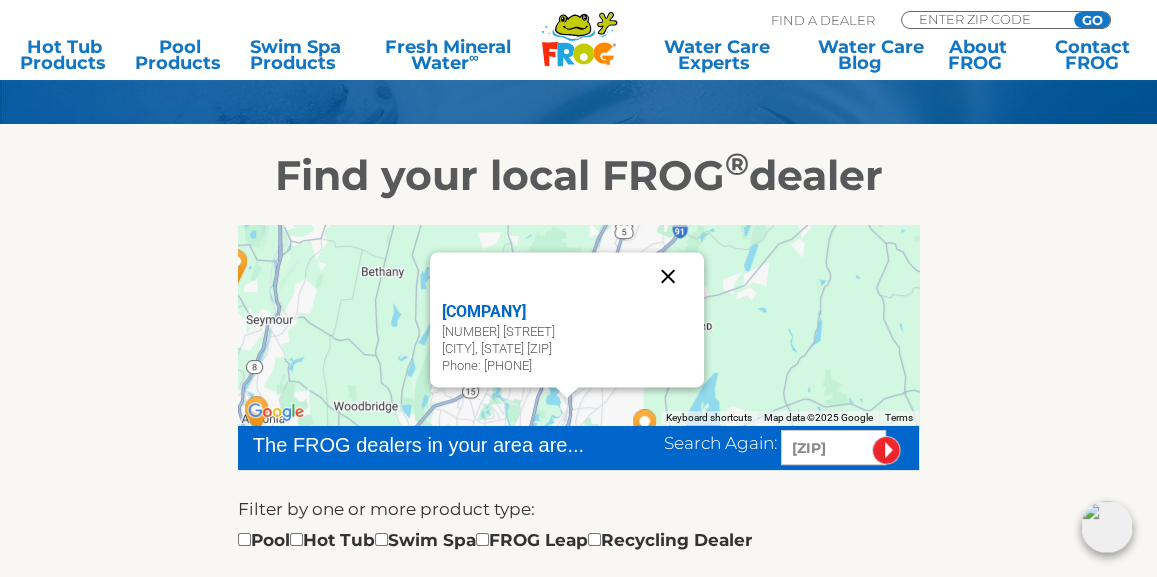 click at bounding box center (668, 276) 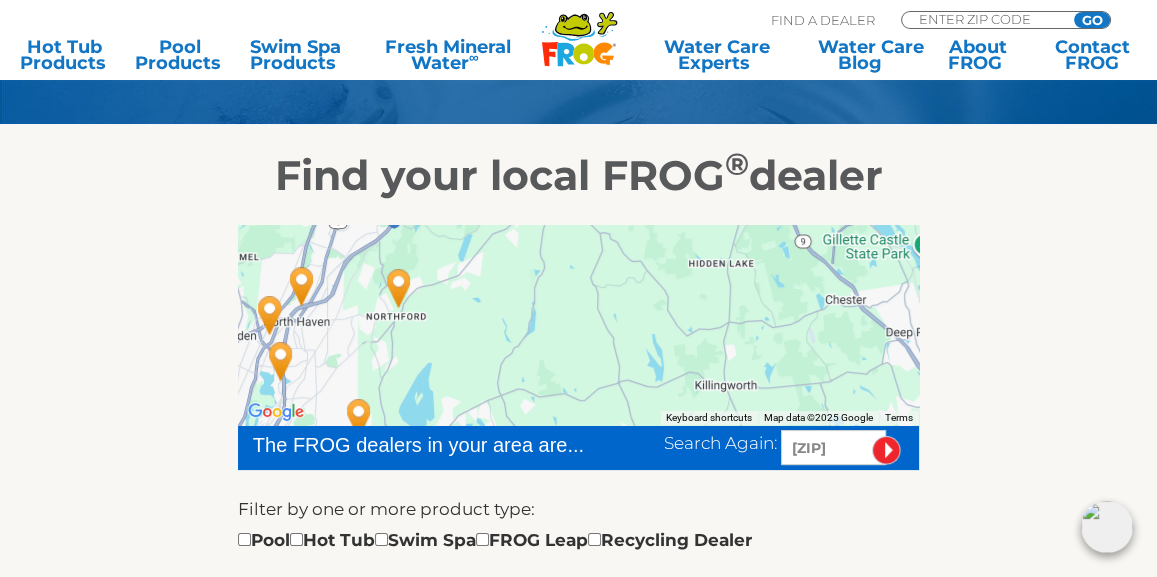 drag, startPoint x: 799, startPoint y: 318, endPoint x: 519, endPoint y: 306, distance: 280.25702 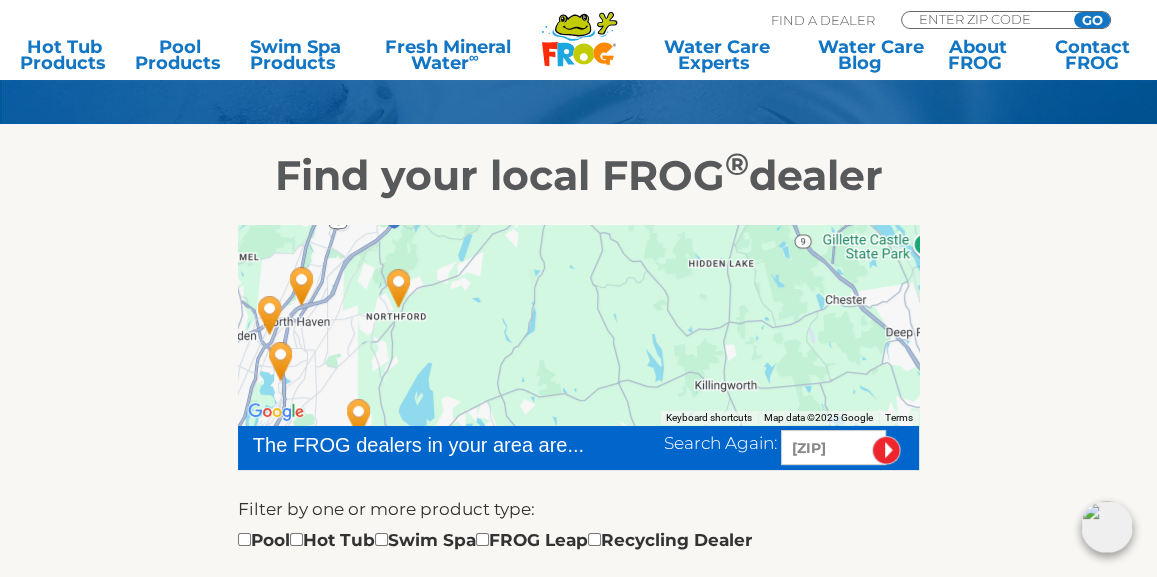 click at bounding box center [578, 325] 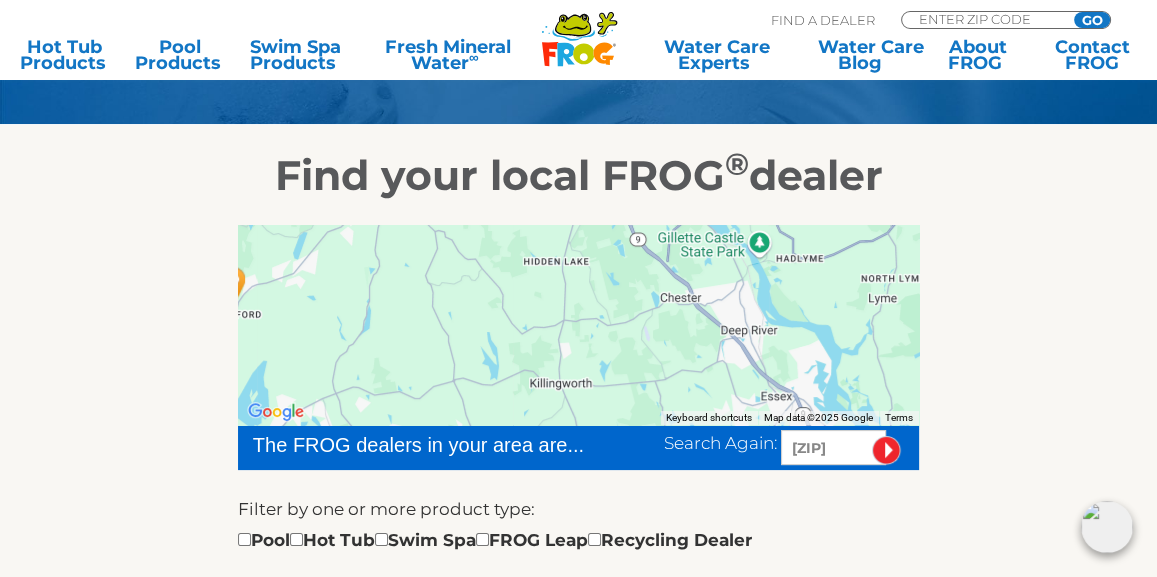 drag, startPoint x: 779, startPoint y: 316, endPoint x: 559, endPoint y: 316, distance: 220 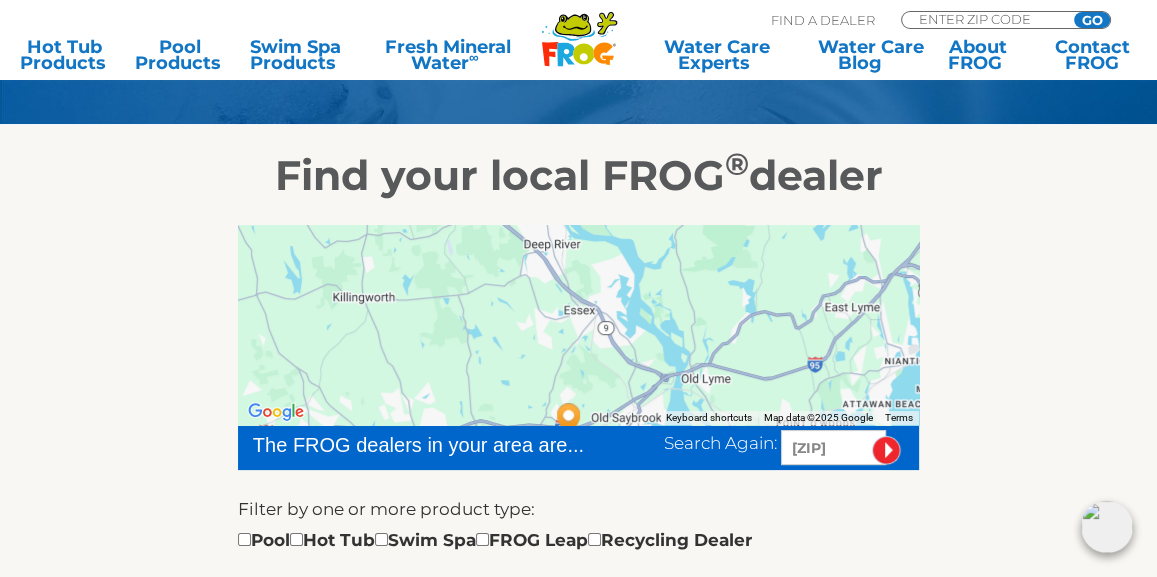 drag, startPoint x: 727, startPoint y: 348, endPoint x: 689, endPoint y: 260, distance: 95.85406 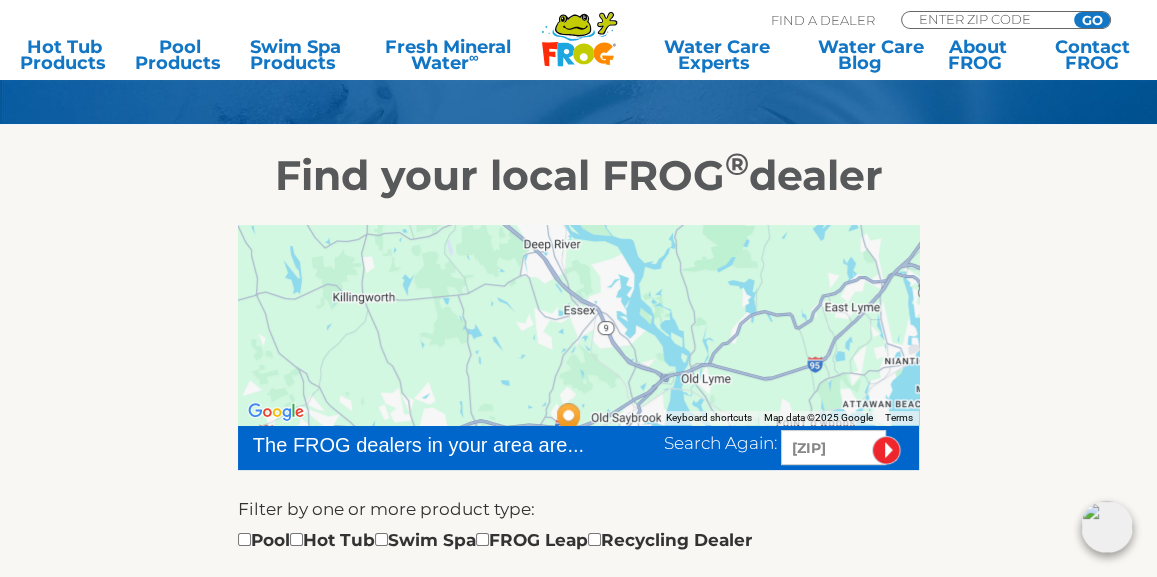 click at bounding box center [578, 325] 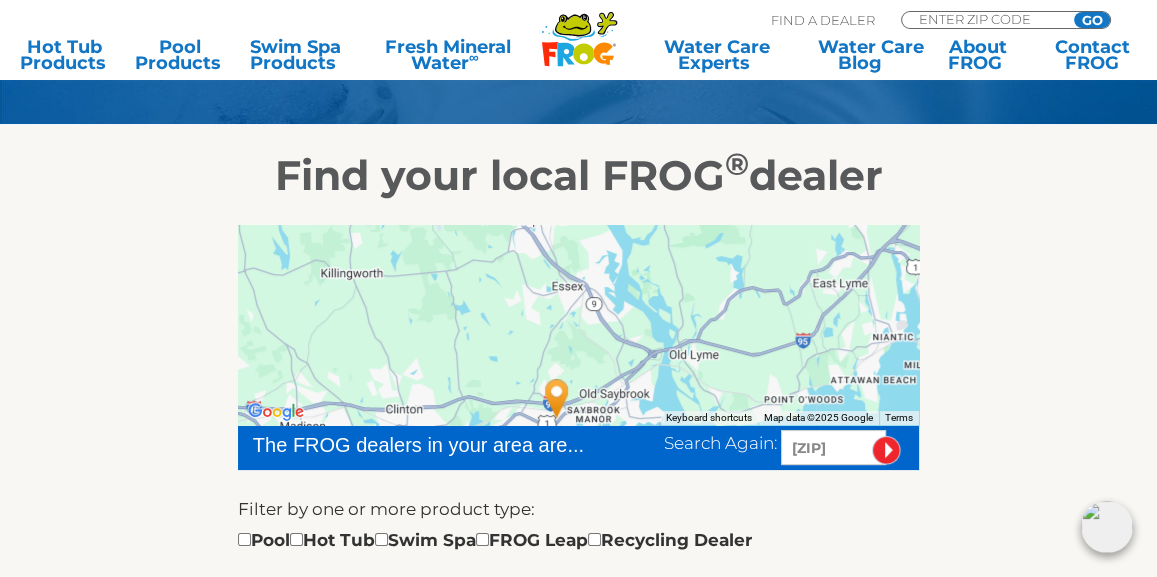 drag, startPoint x: 720, startPoint y: 330, endPoint x: 714, endPoint y: 273, distance: 57.31492 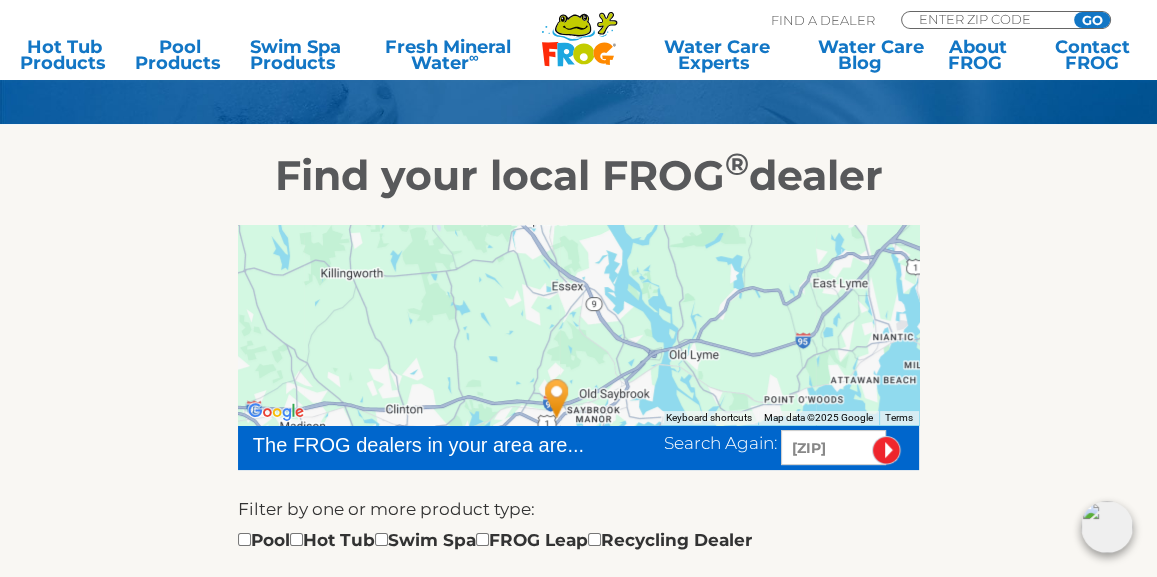 click at bounding box center [578, 325] 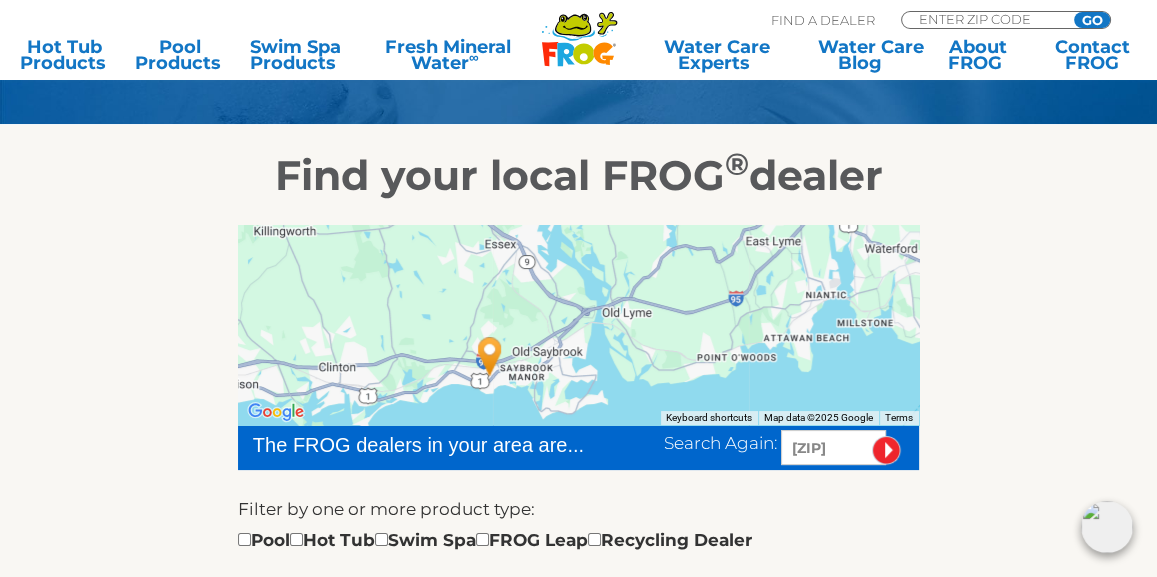 drag, startPoint x: 682, startPoint y: 316, endPoint x: 517, endPoint y: 348, distance: 168.07439 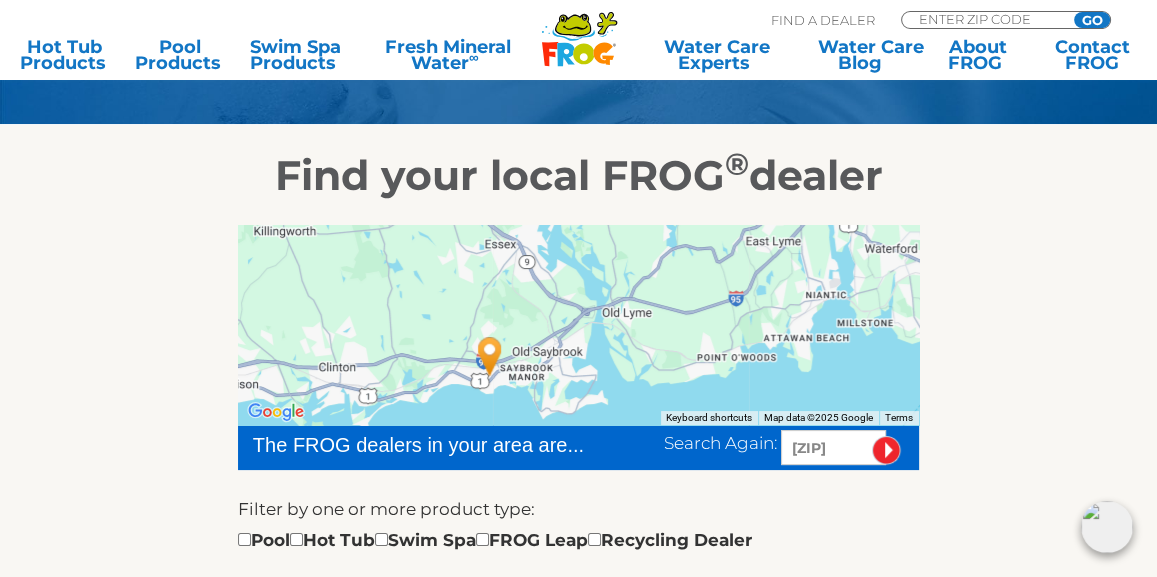 click at bounding box center [578, 325] 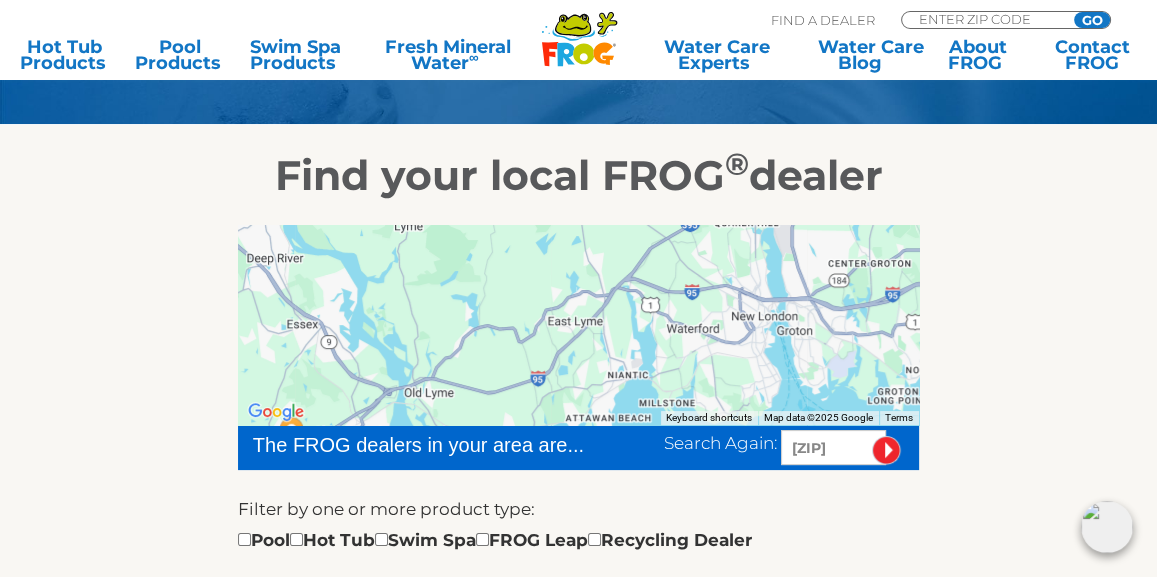 drag, startPoint x: 674, startPoint y: 300, endPoint x: 586, endPoint y: 374, distance: 114.97826 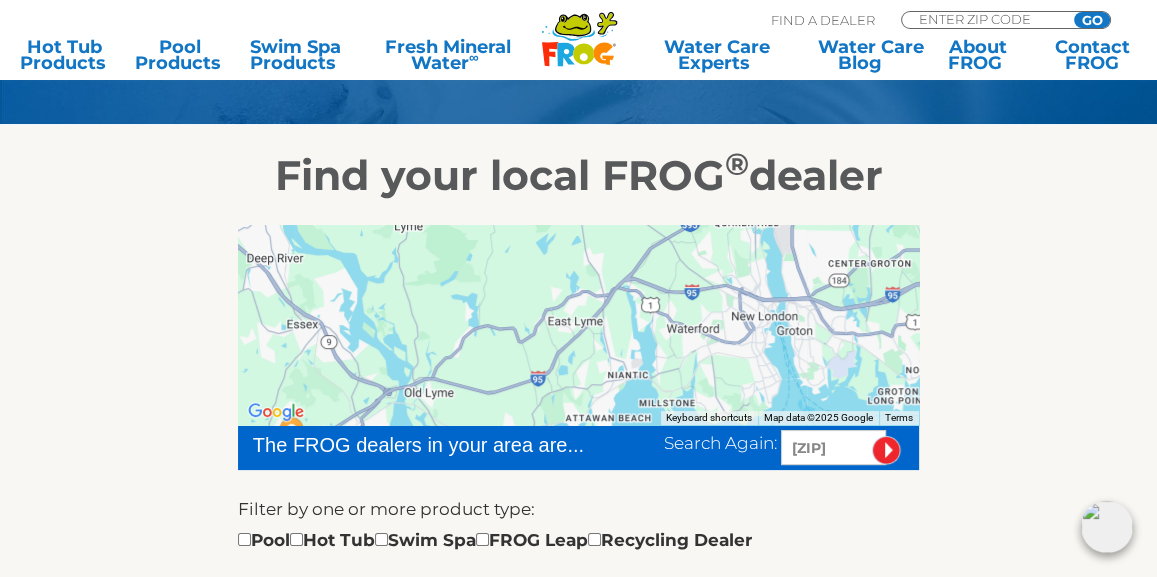 click at bounding box center [578, 325] 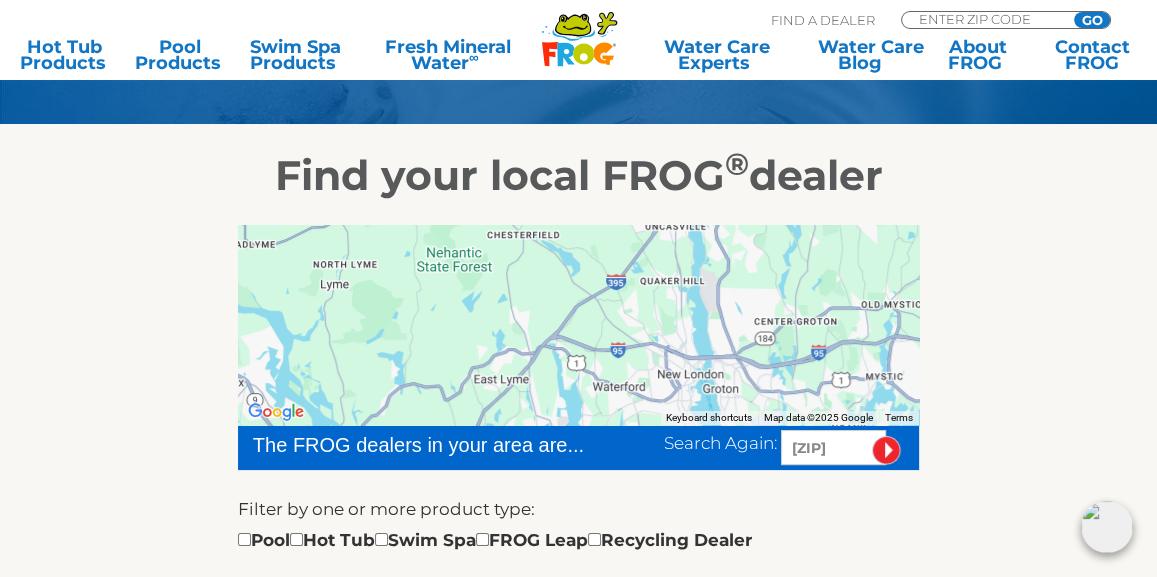 drag, startPoint x: 695, startPoint y: 304, endPoint x: 623, endPoint y: 374, distance: 100.41912 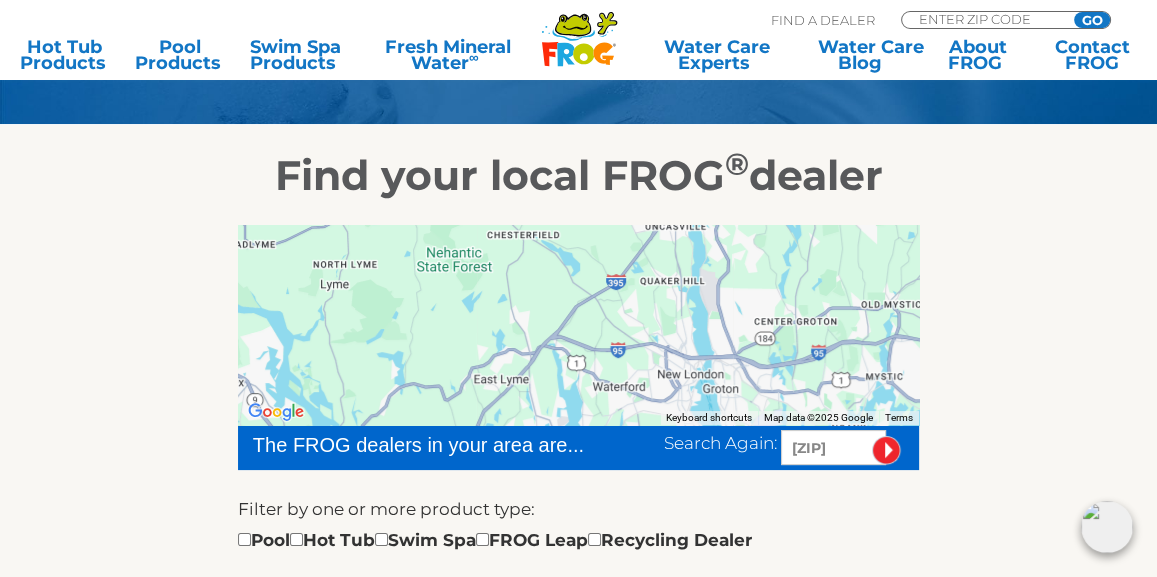 click at bounding box center (578, 325) 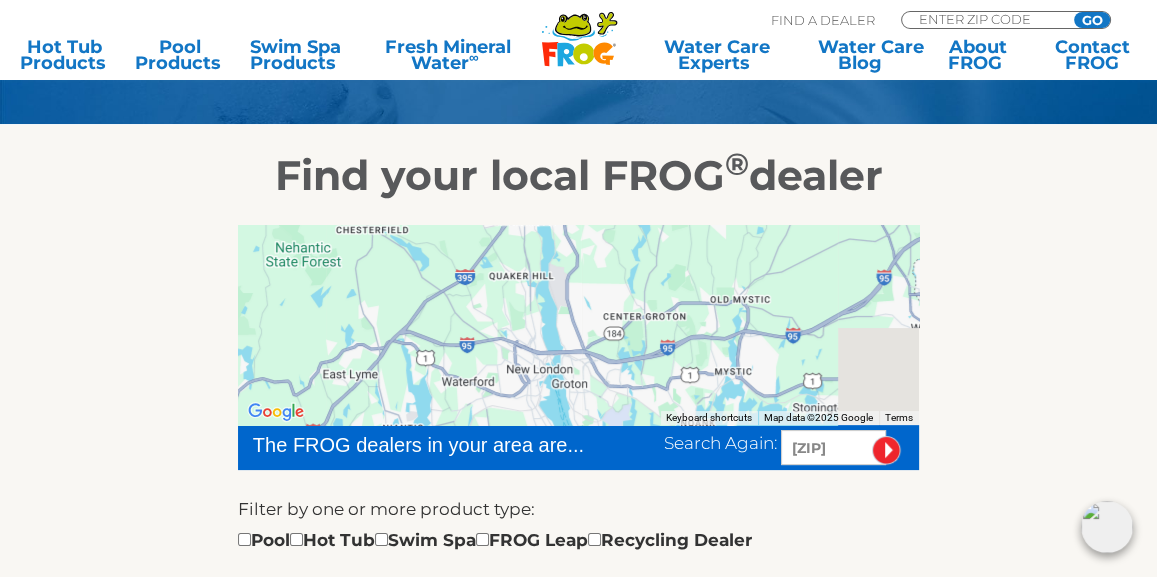 drag, startPoint x: 736, startPoint y: 323, endPoint x: 529, endPoint y: 289, distance: 209.77368 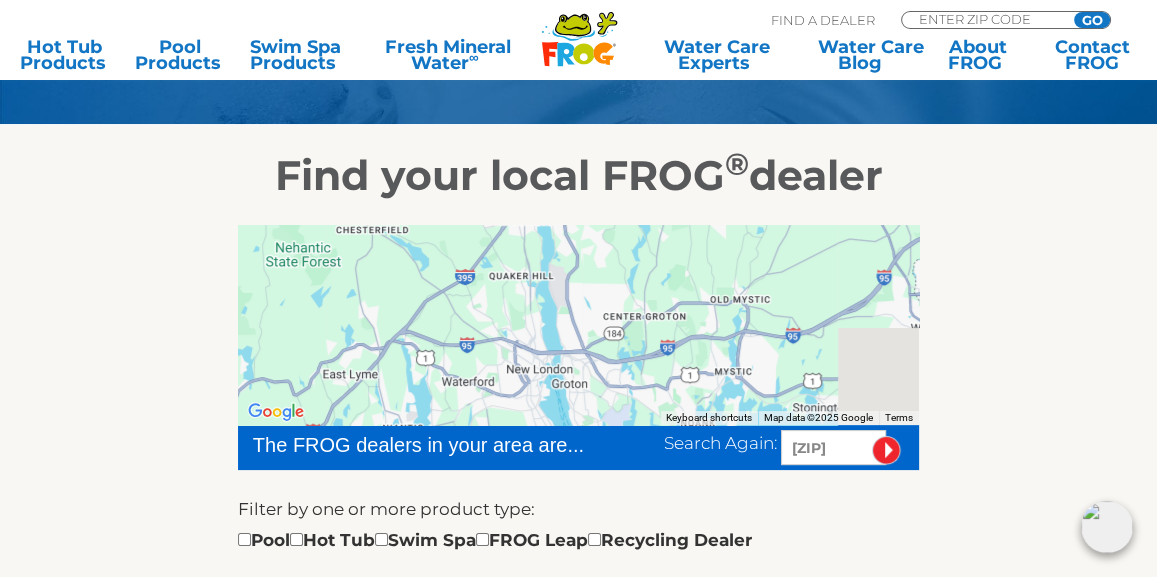 click at bounding box center (578, 325) 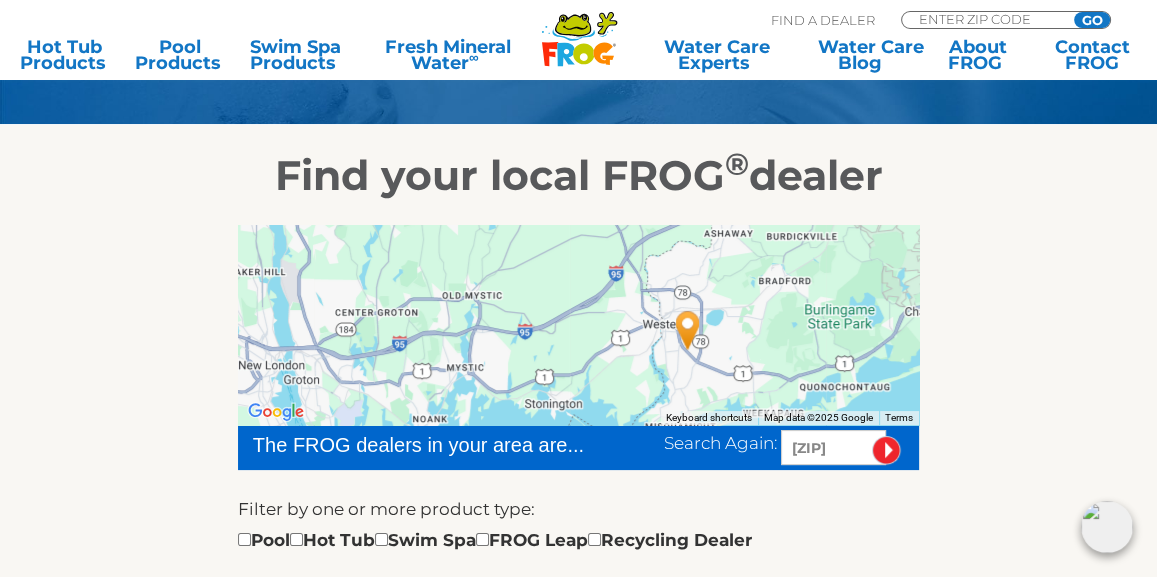 drag, startPoint x: 696, startPoint y: 323, endPoint x: 536, endPoint y: 341, distance: 161.00932 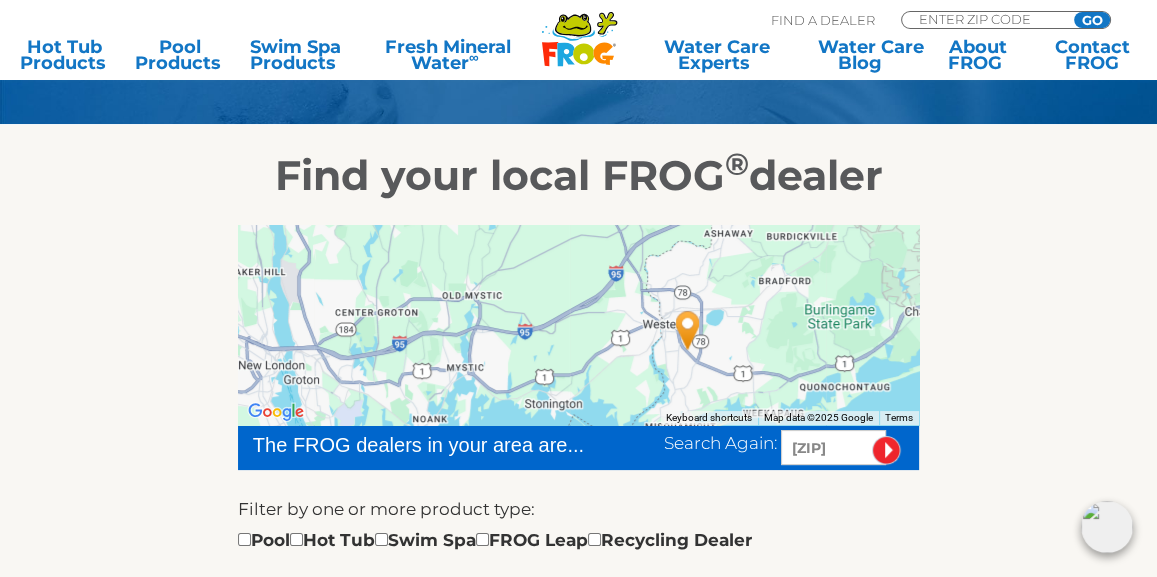 click at bounding box center [578, 325] 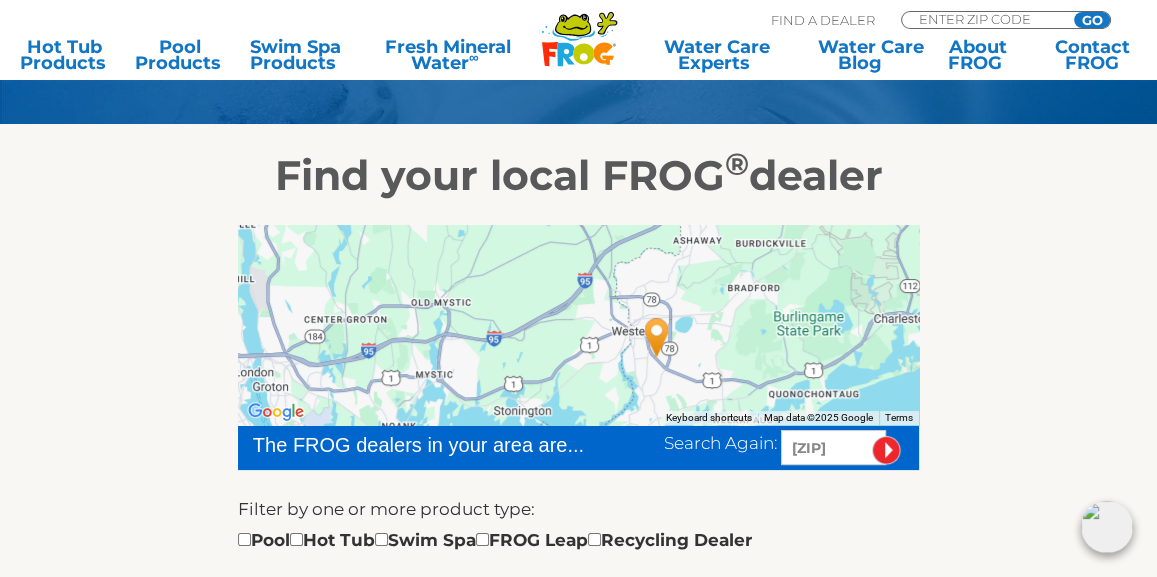 click at bounding box center (657, 337) 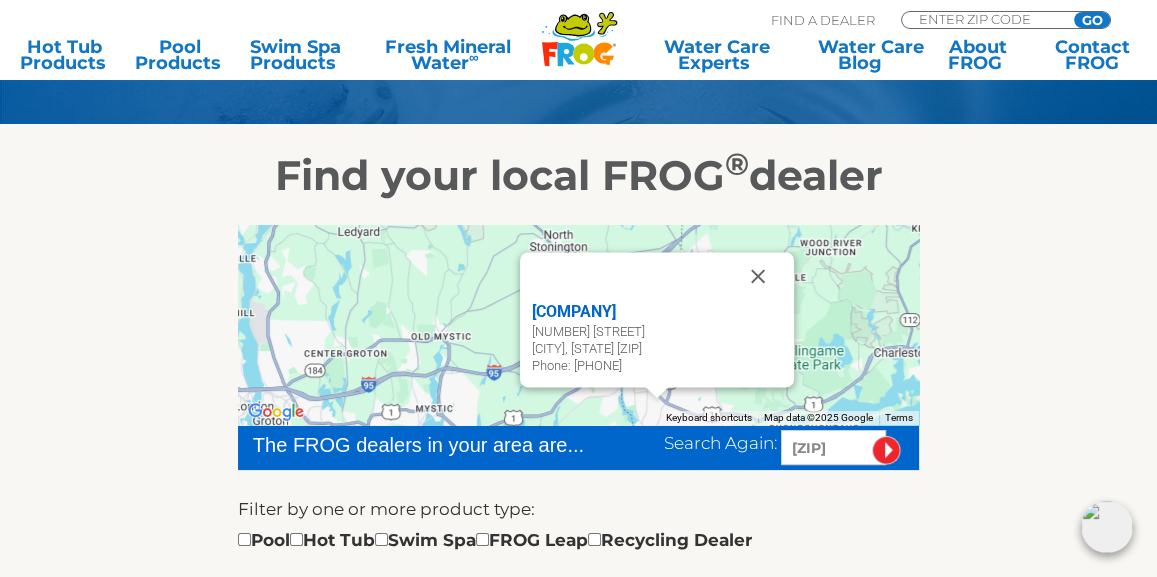 drag, startPoint x: 526, startPoint y: 308, endPoint x: 785, endPoint y: 309, distance: 259.00192 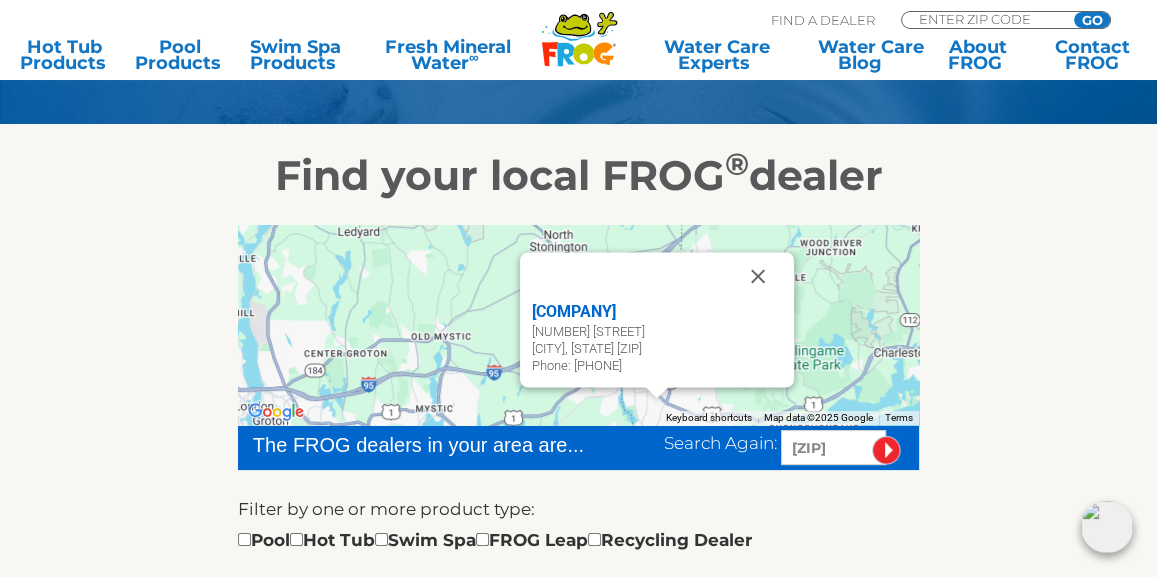 click on "Westerly Swimmming Pools & Spas 105 Franklin St Westerly, RI 02891 Phone: 401-348-9900" at bounding box center [657, 319] 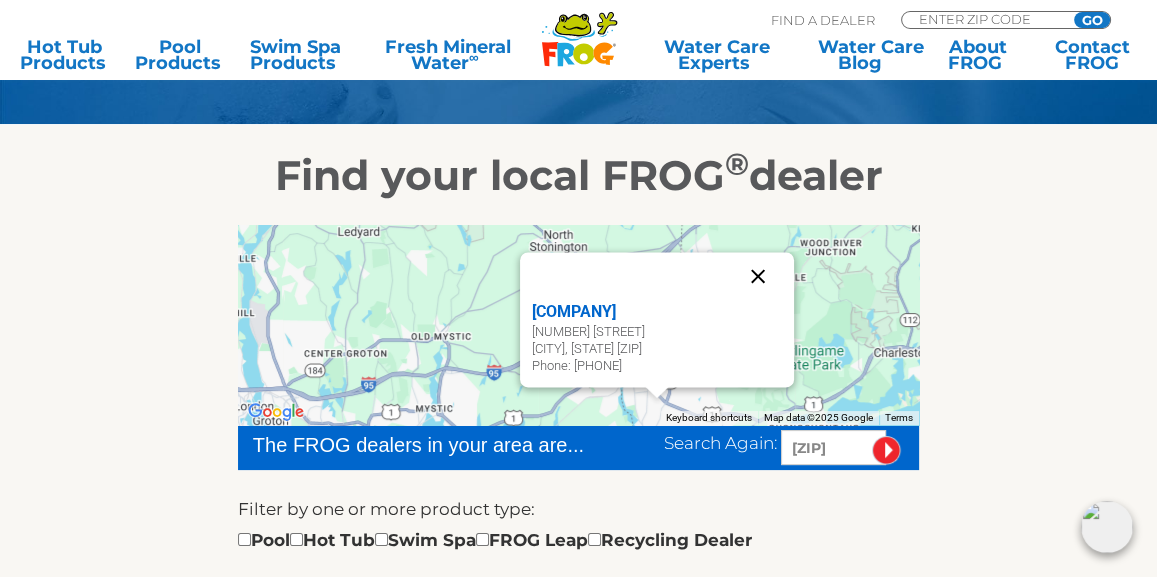 click at bounding box center (758, 276) 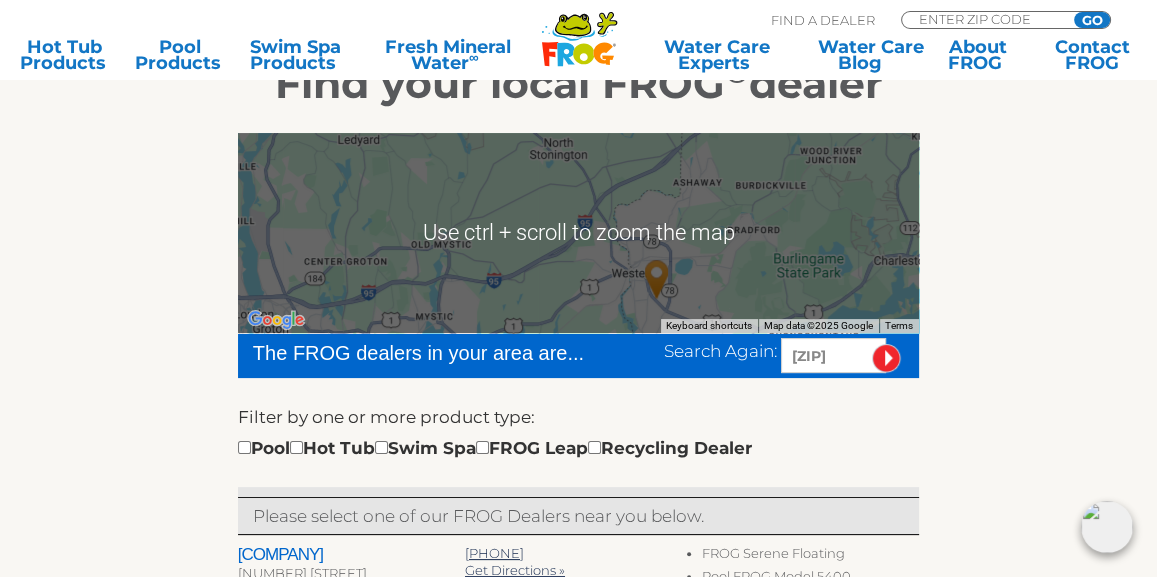 scroll, scrollTop: 200, scrollLeft: 0, axis: vertical 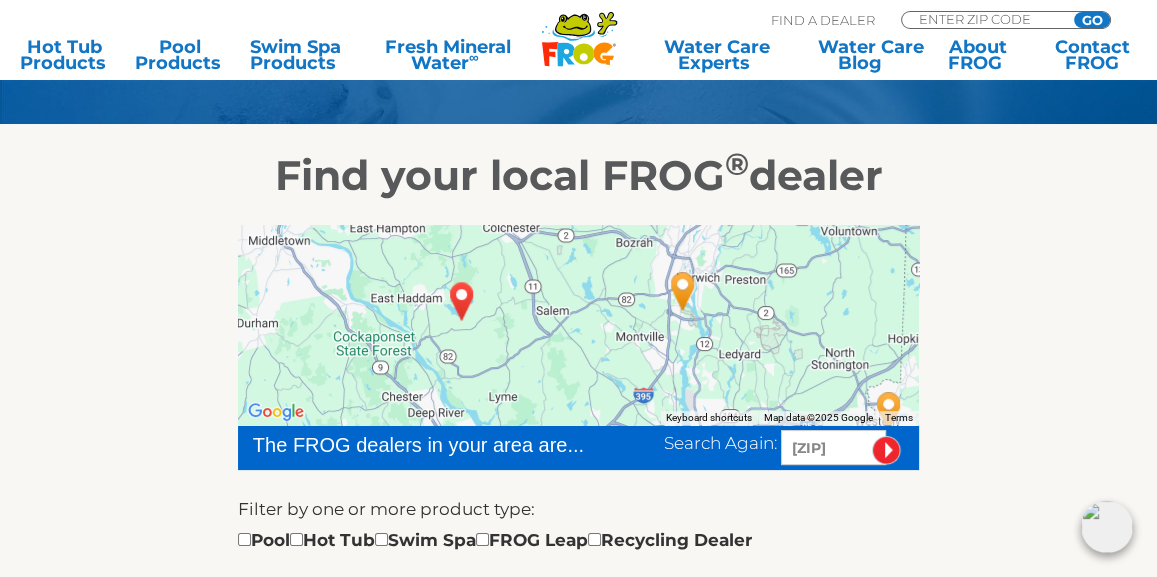 drag, startPoint x: 496, startPoint y: 336, endPoint x: 785, endPoint y: 375, distance: 291.61963 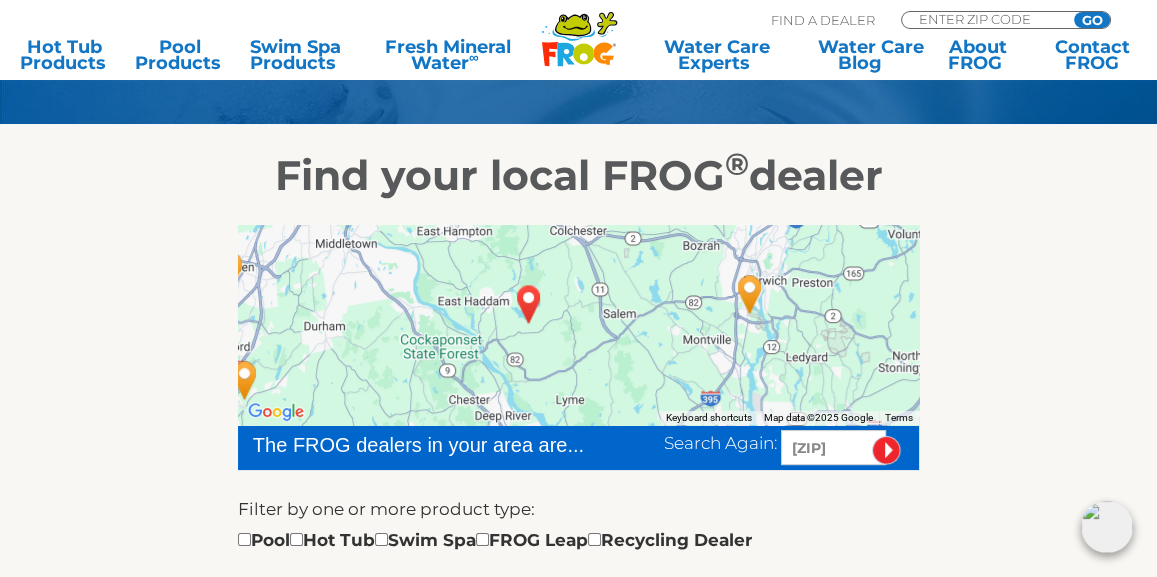 drag, startPoint x: 644, startPoint y: 338, endPoint x: 662, endPoint y: 337, distance: 18.027756 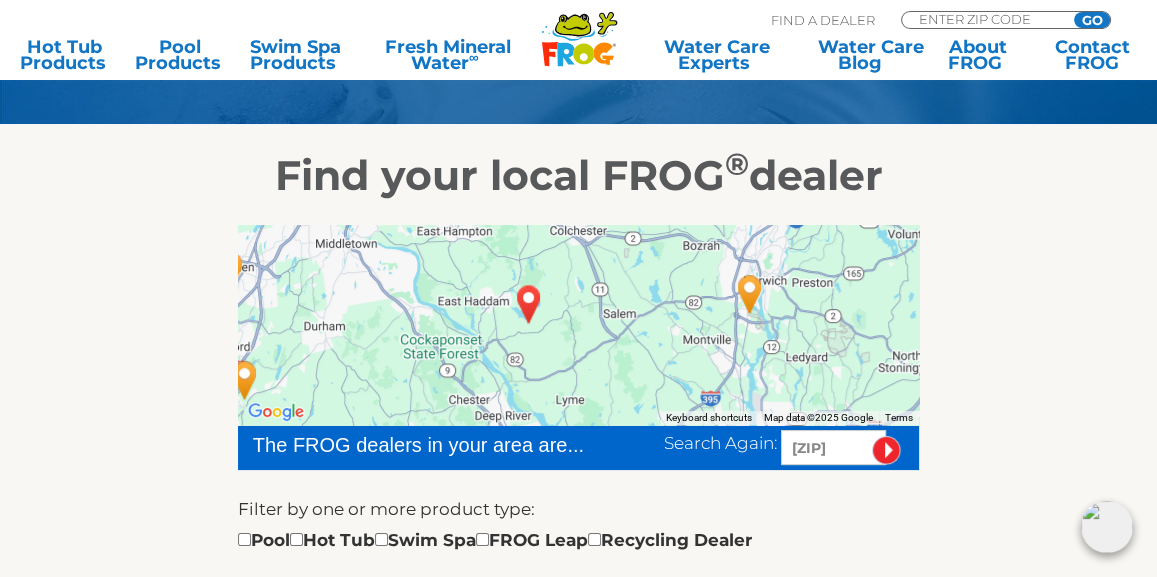 click at bounding box center [578, 325] 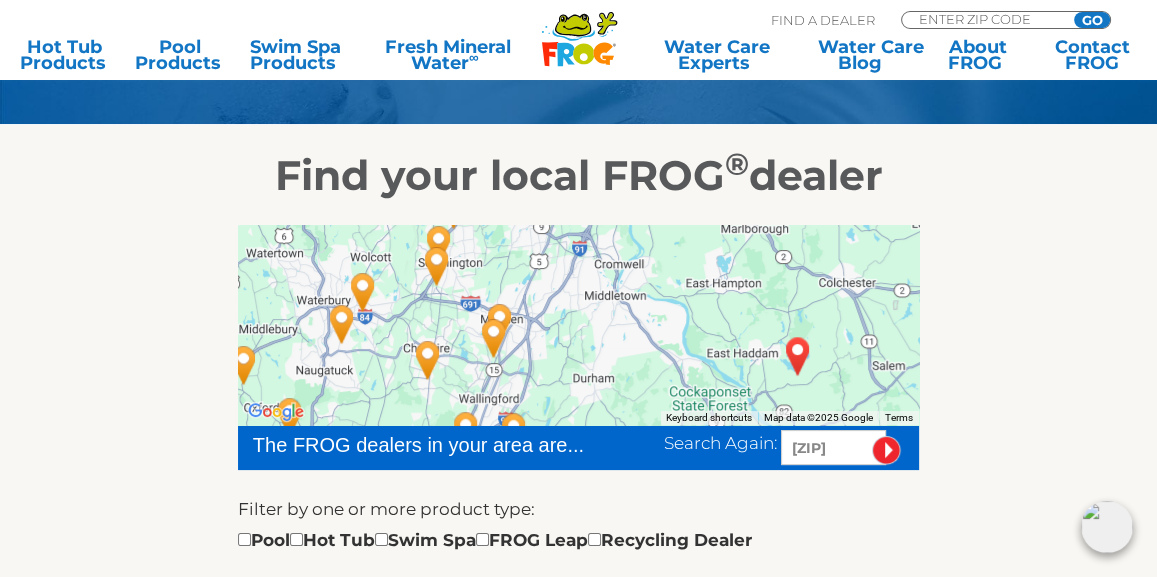 click at bounding box center (494, 338) 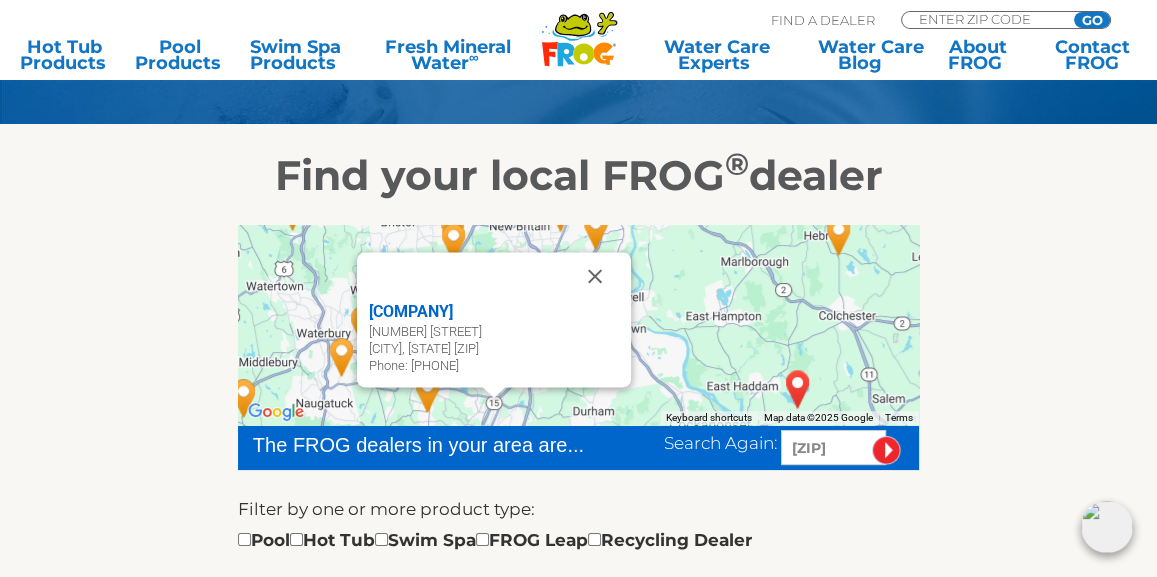 drag, startPoint x: 366, startPoint y: 308, endPoint x: 554, endPoint y: 316, distance: 188.17014 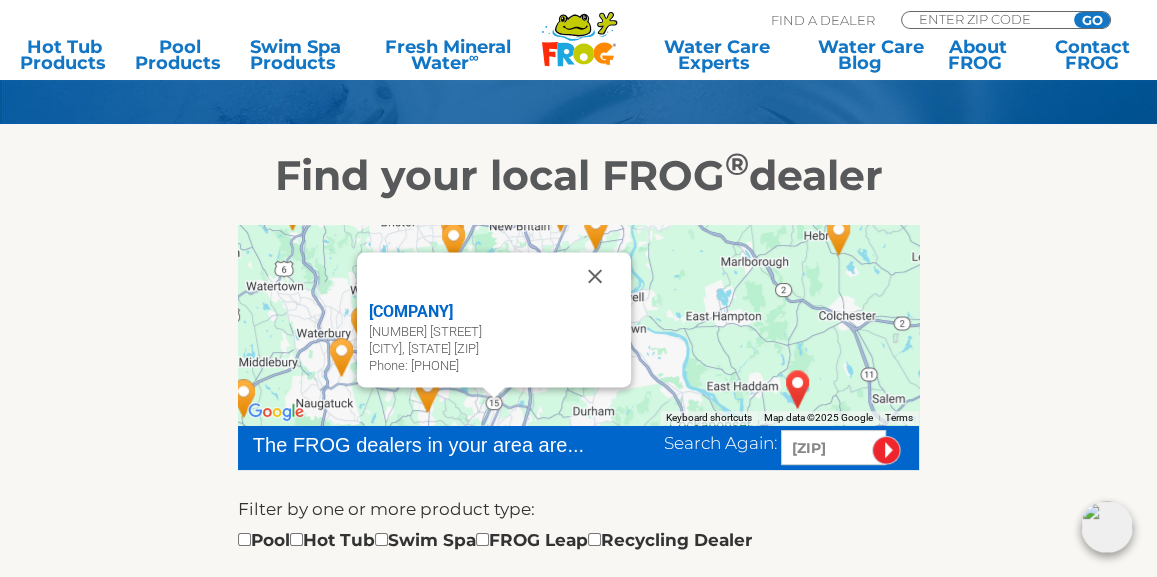 click on "Hunter's Pool Center, Inc. 263 Church St Wallingford, CT 06492 Phone: 203-269-2183" at bounding box center (494, 319) 